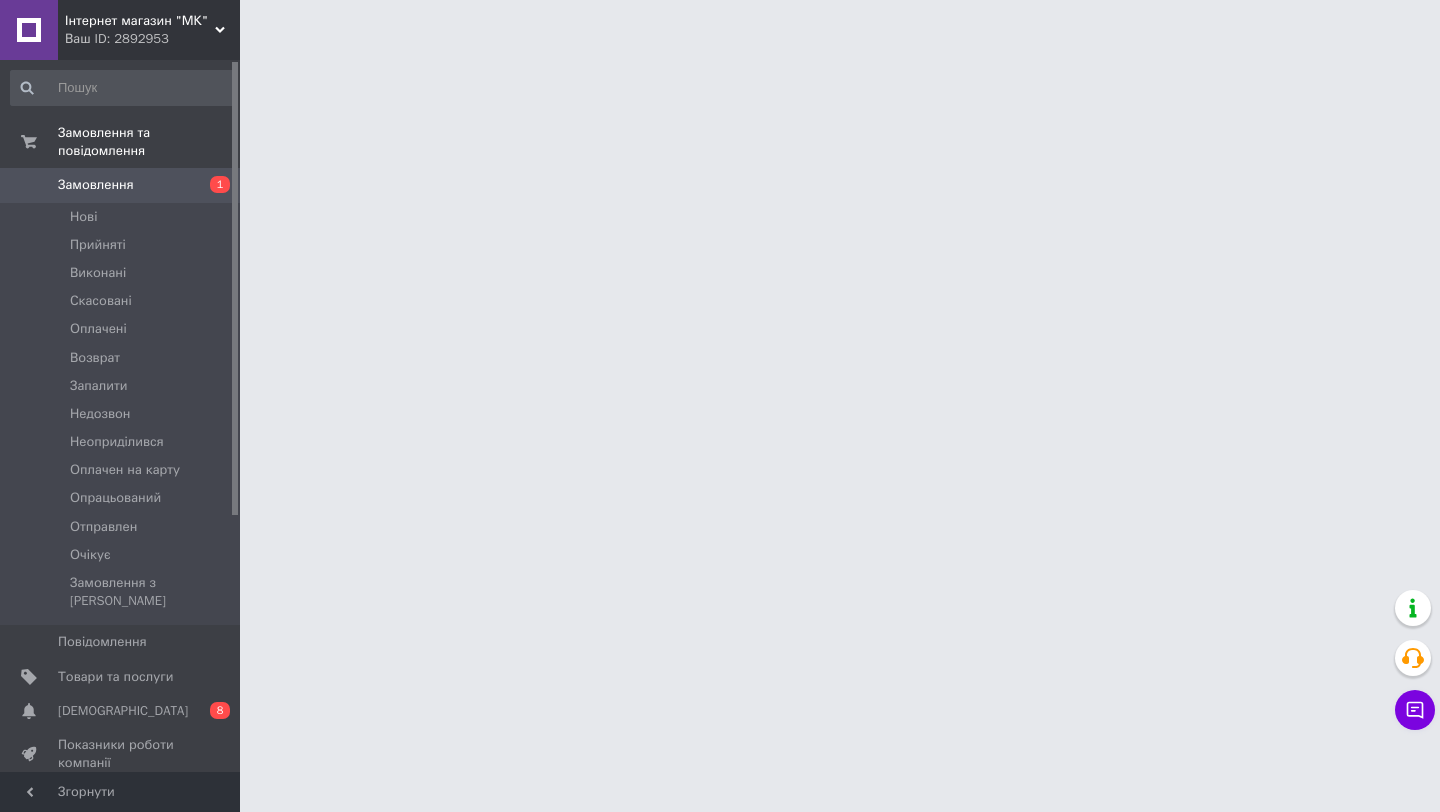 scroll, scrollTop: 0, scrollLeft: 0, axis: both 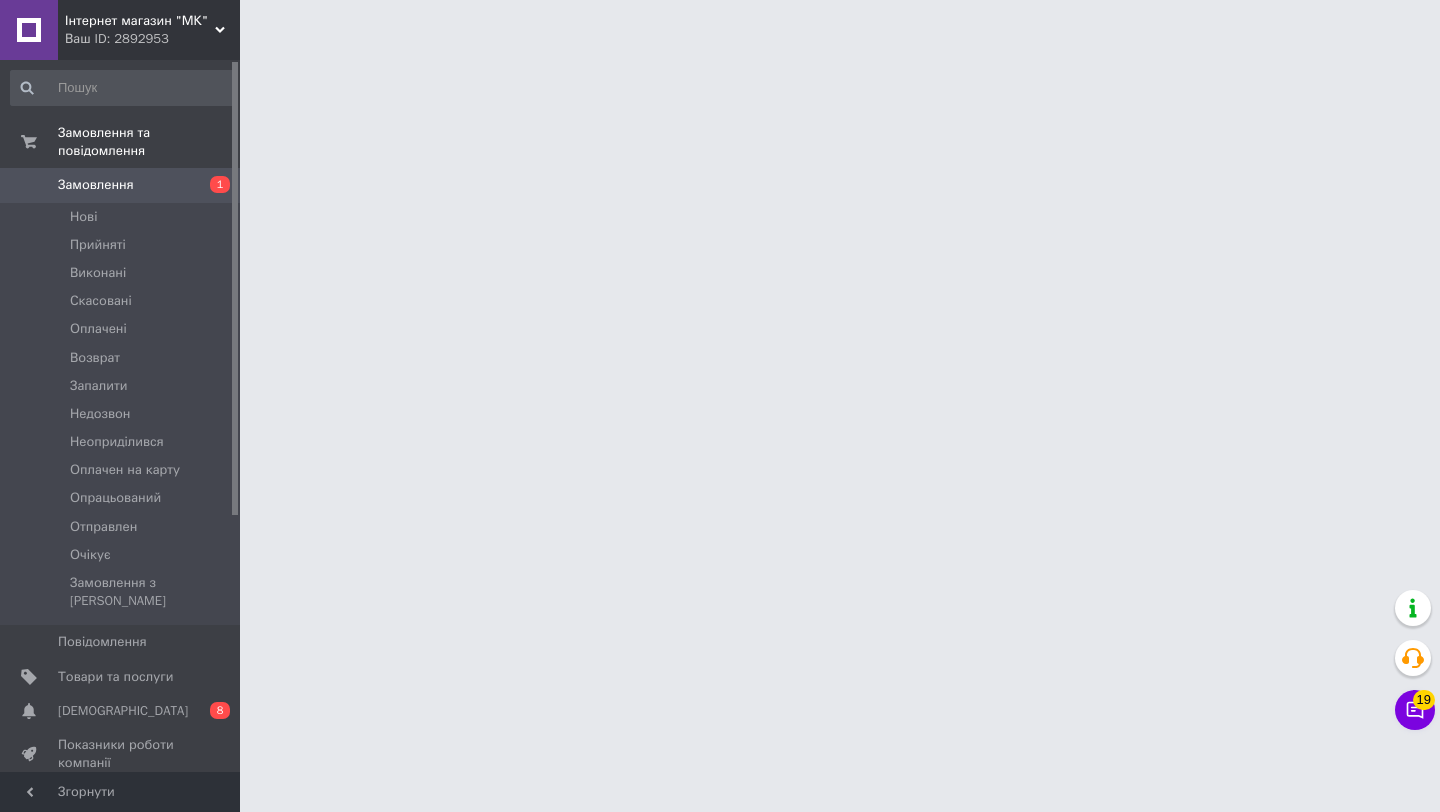 click 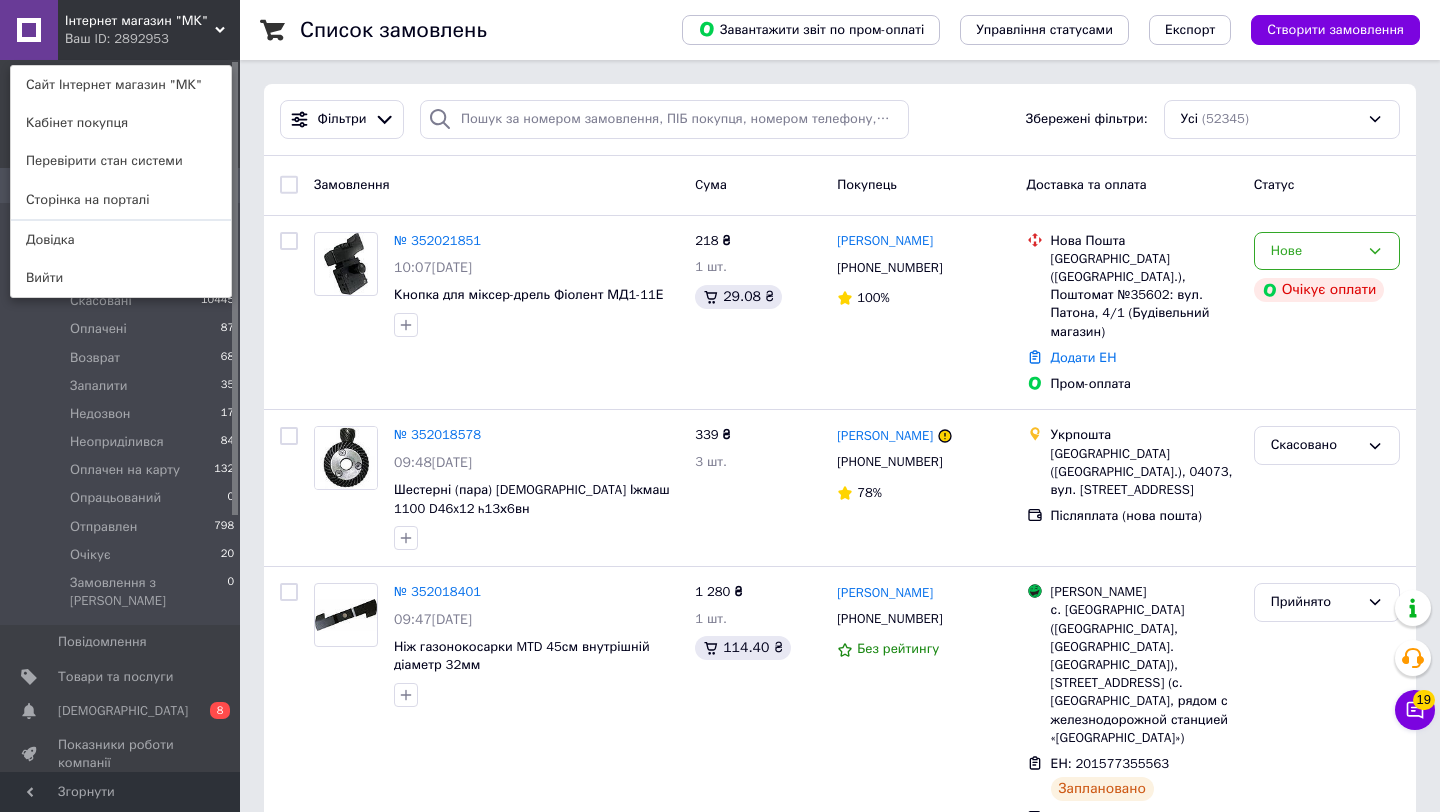 click 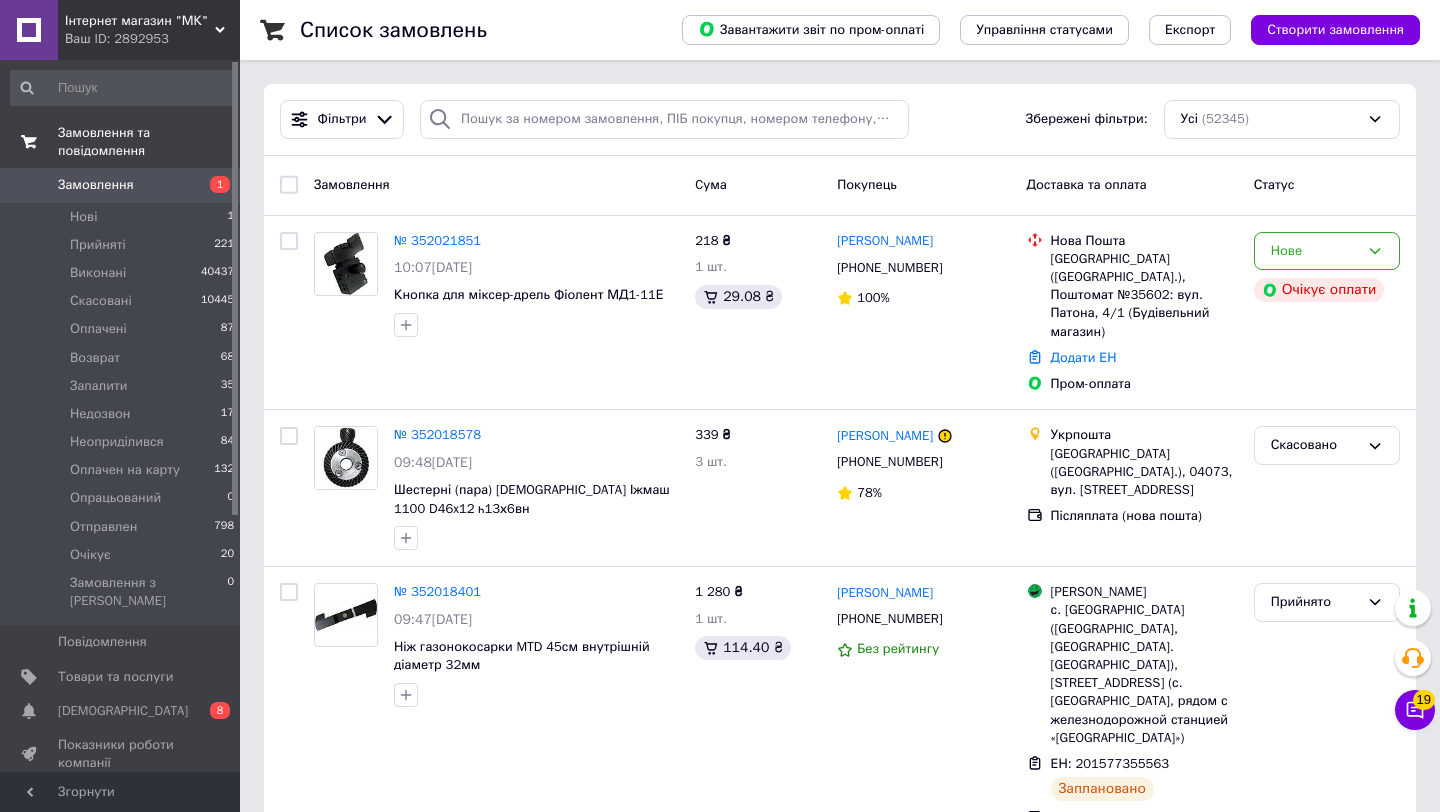 click on "Замовлення та повідомлення" at bounding box center (149, 142) 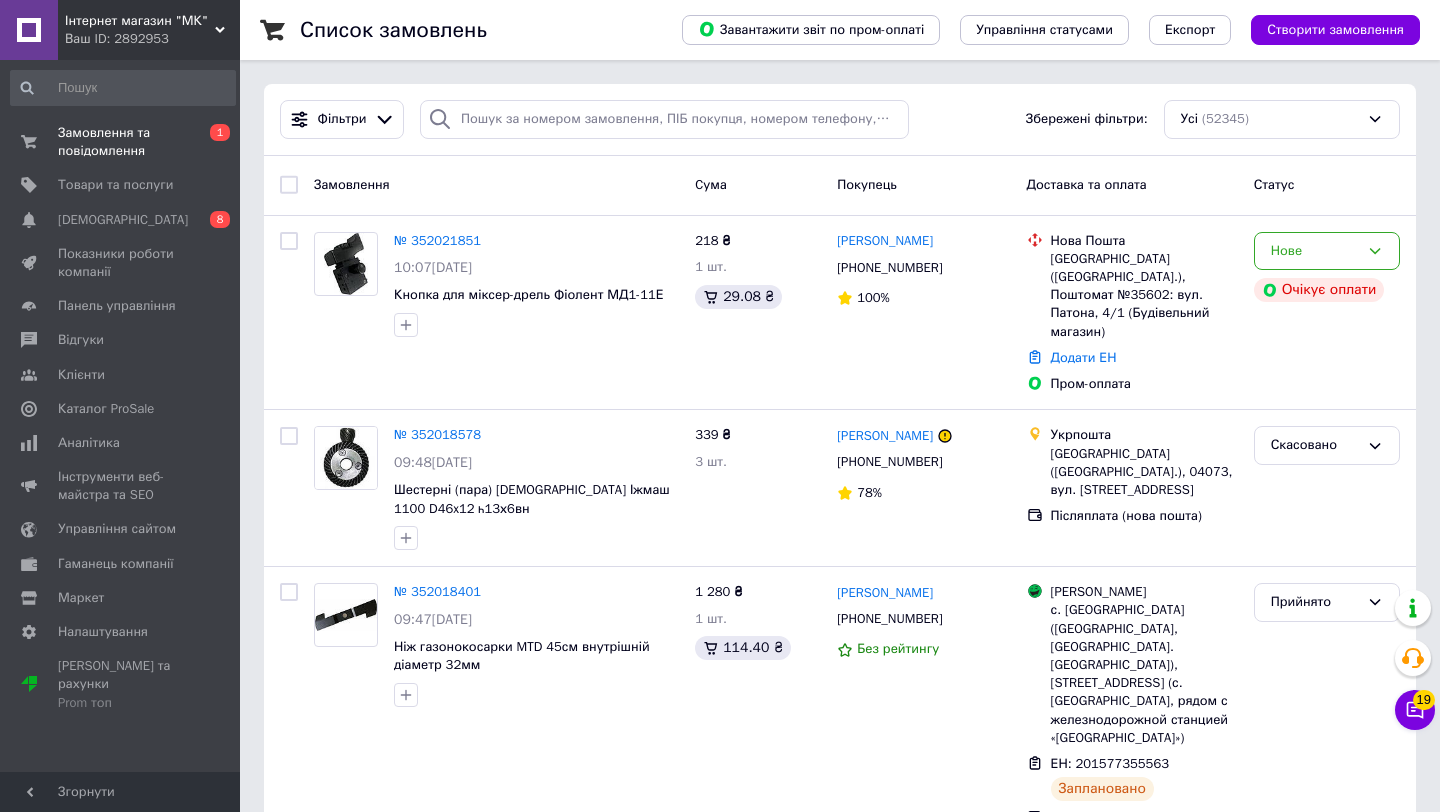 click at bounding box center [29, 30] 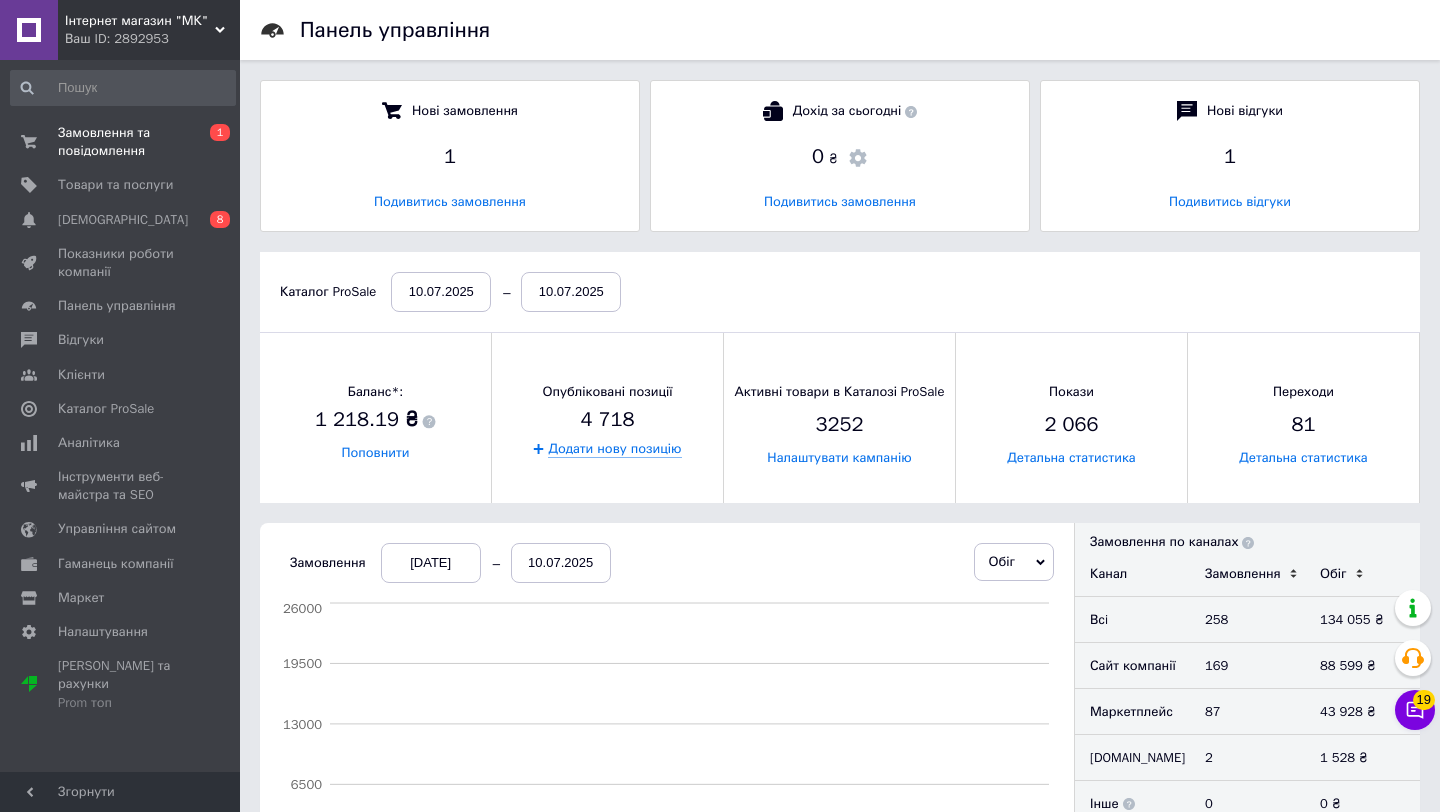 scroll, scrollTop: 10, scrollLeft: 10, axis: both 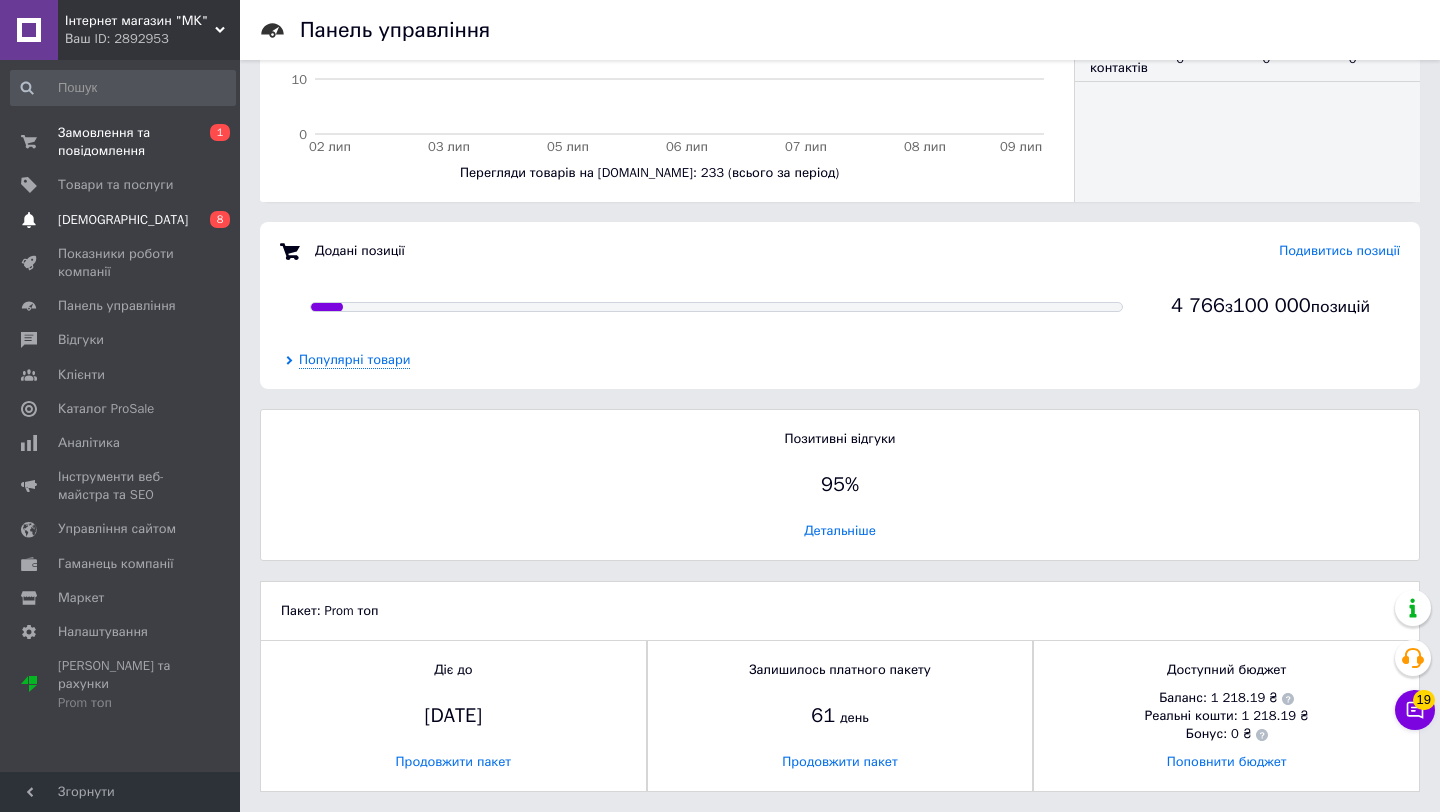 click on "[DEMOGRAPHIC_DATA] 0 8" at bounding box center [123, 220] 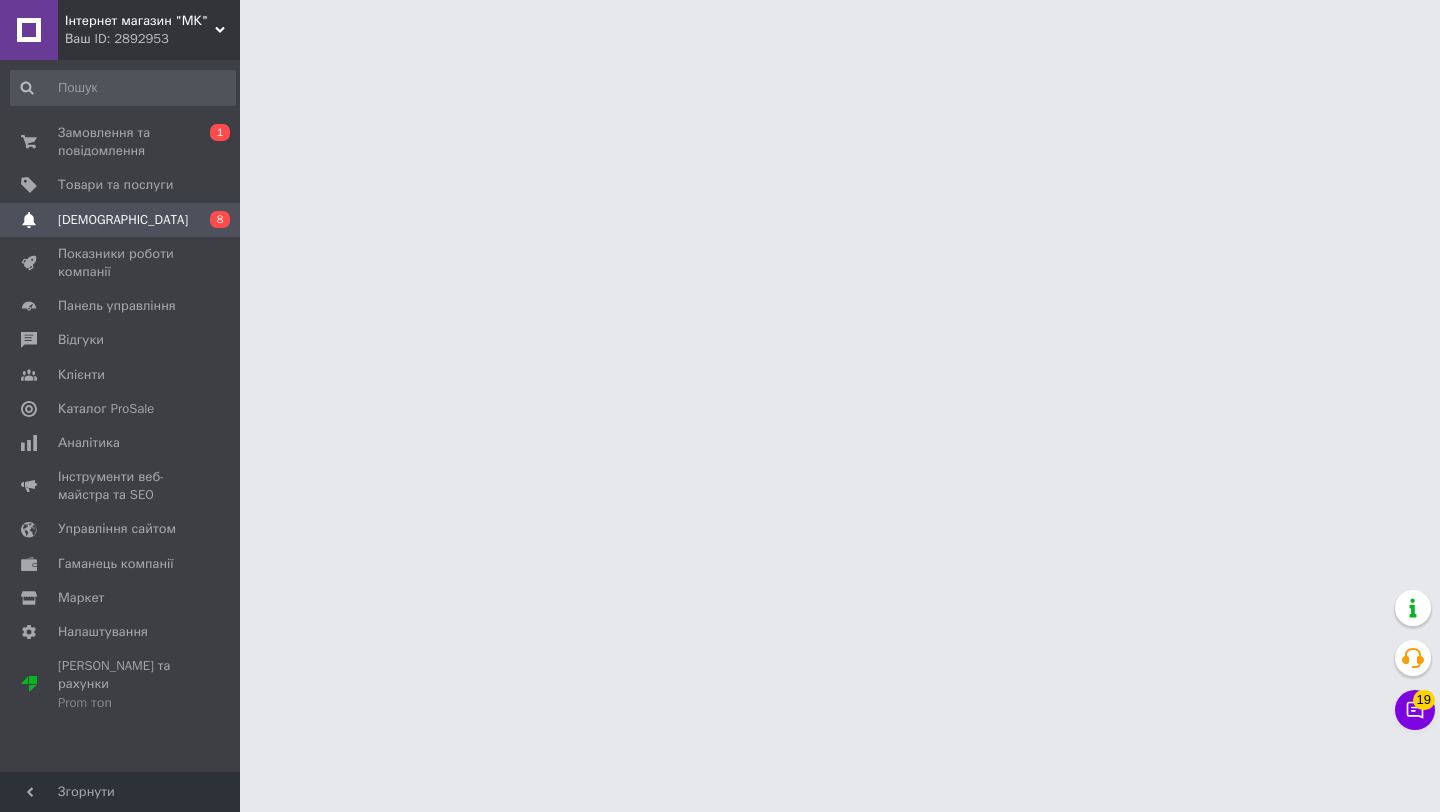 scroll, scrollTop: 0, scrollLeft: 0, axis: both 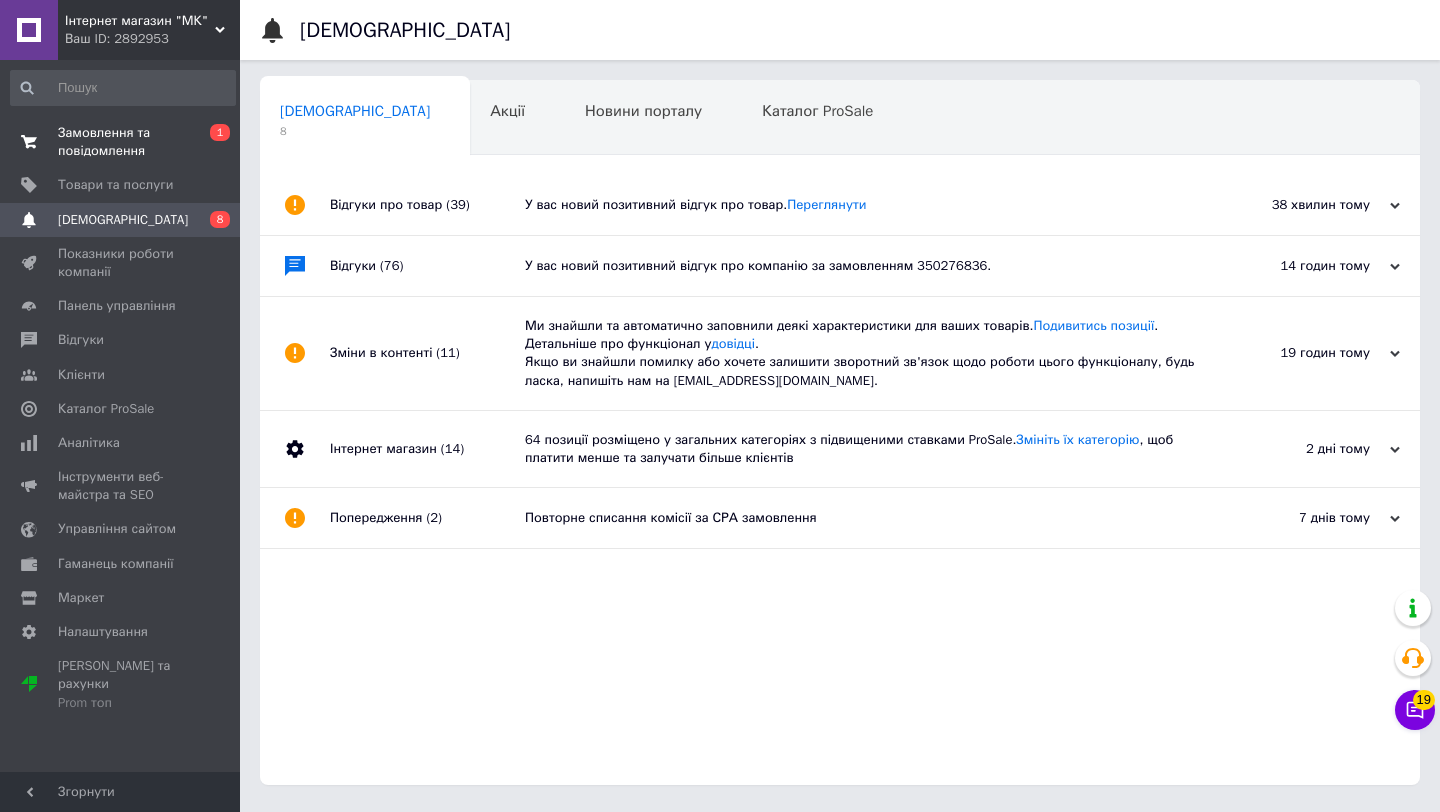 click on "Замовлення та повідомлення" at bounding box center (121, 142) 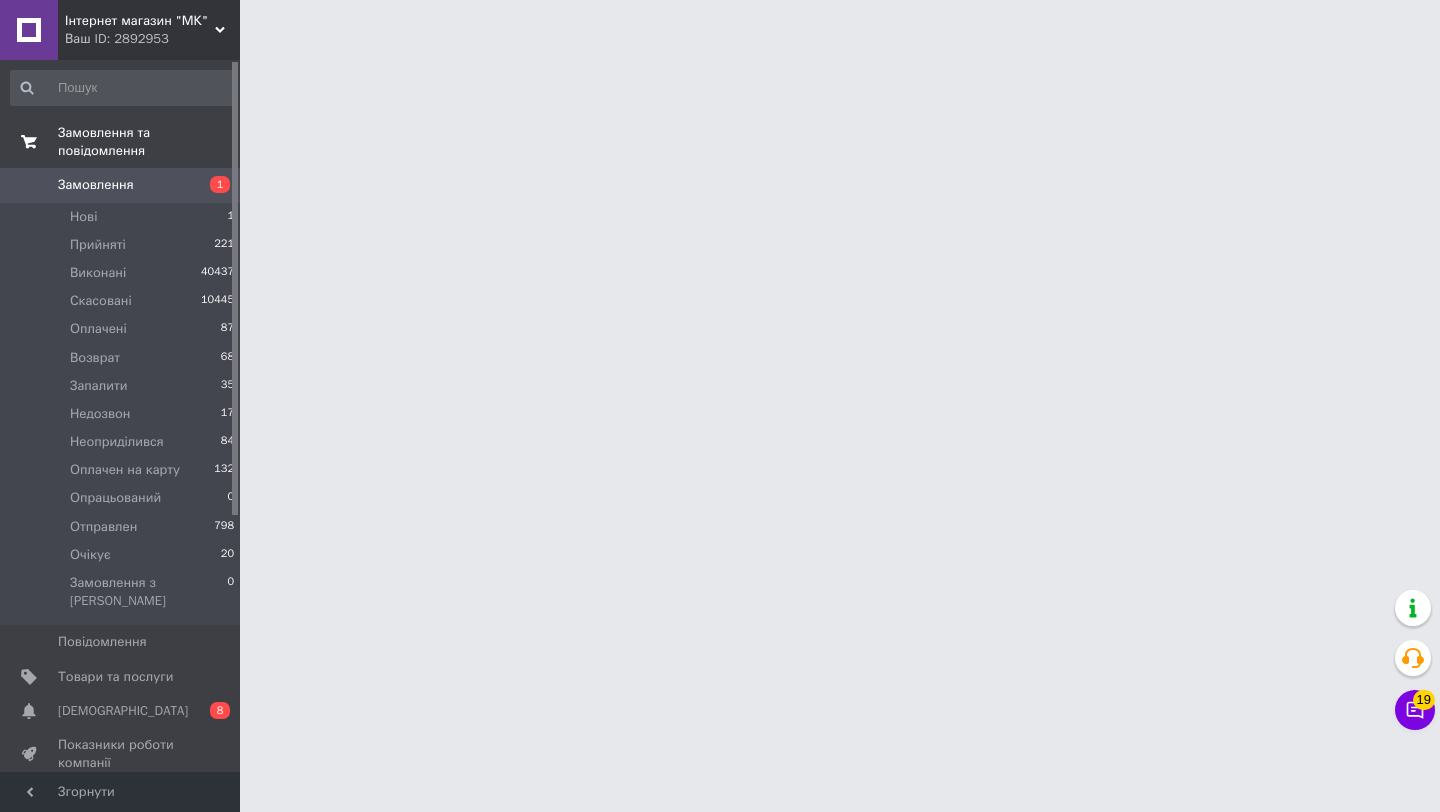 click on "Замовлення та повідомлення" at bounding box center (149, 142) 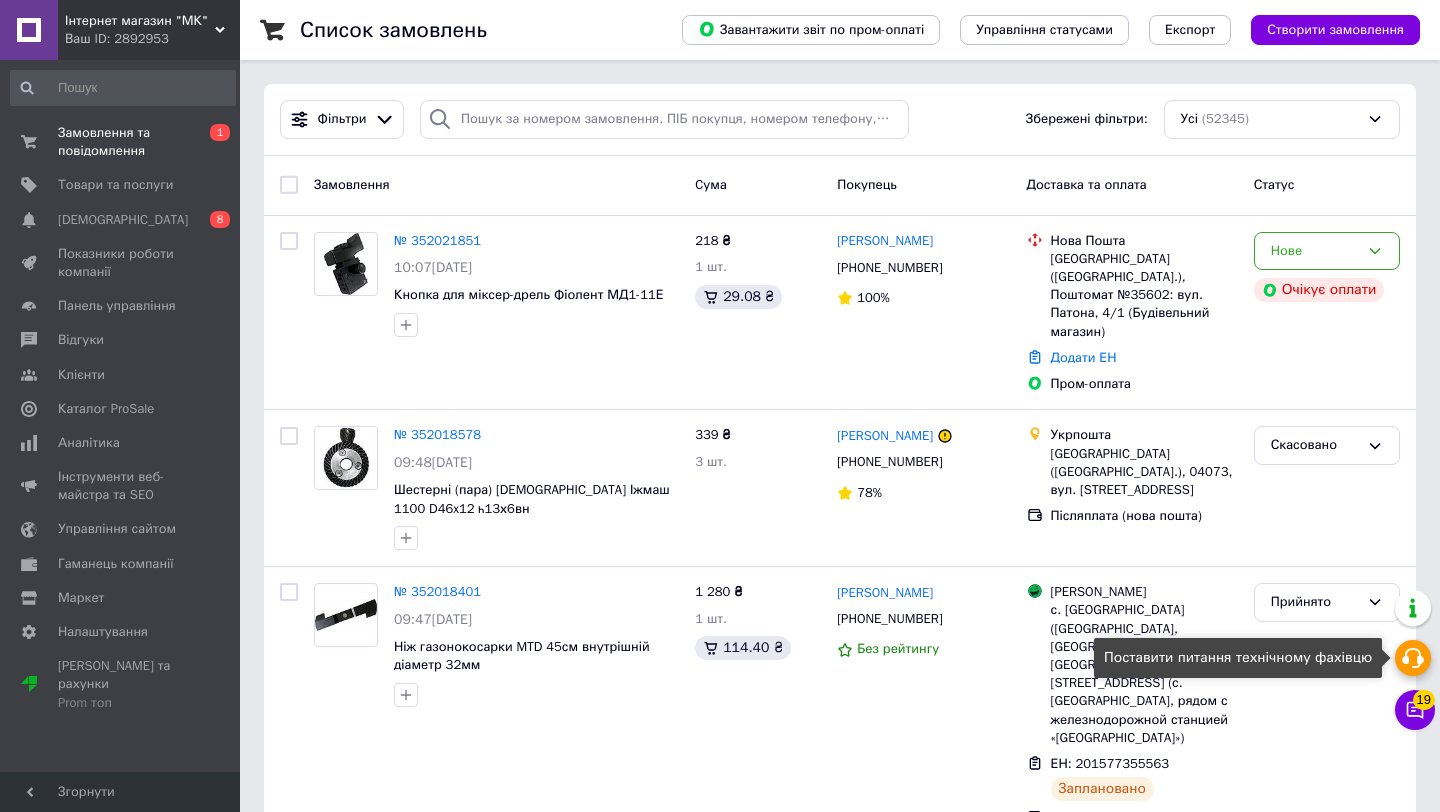 click at bounding box center [1413, 658] 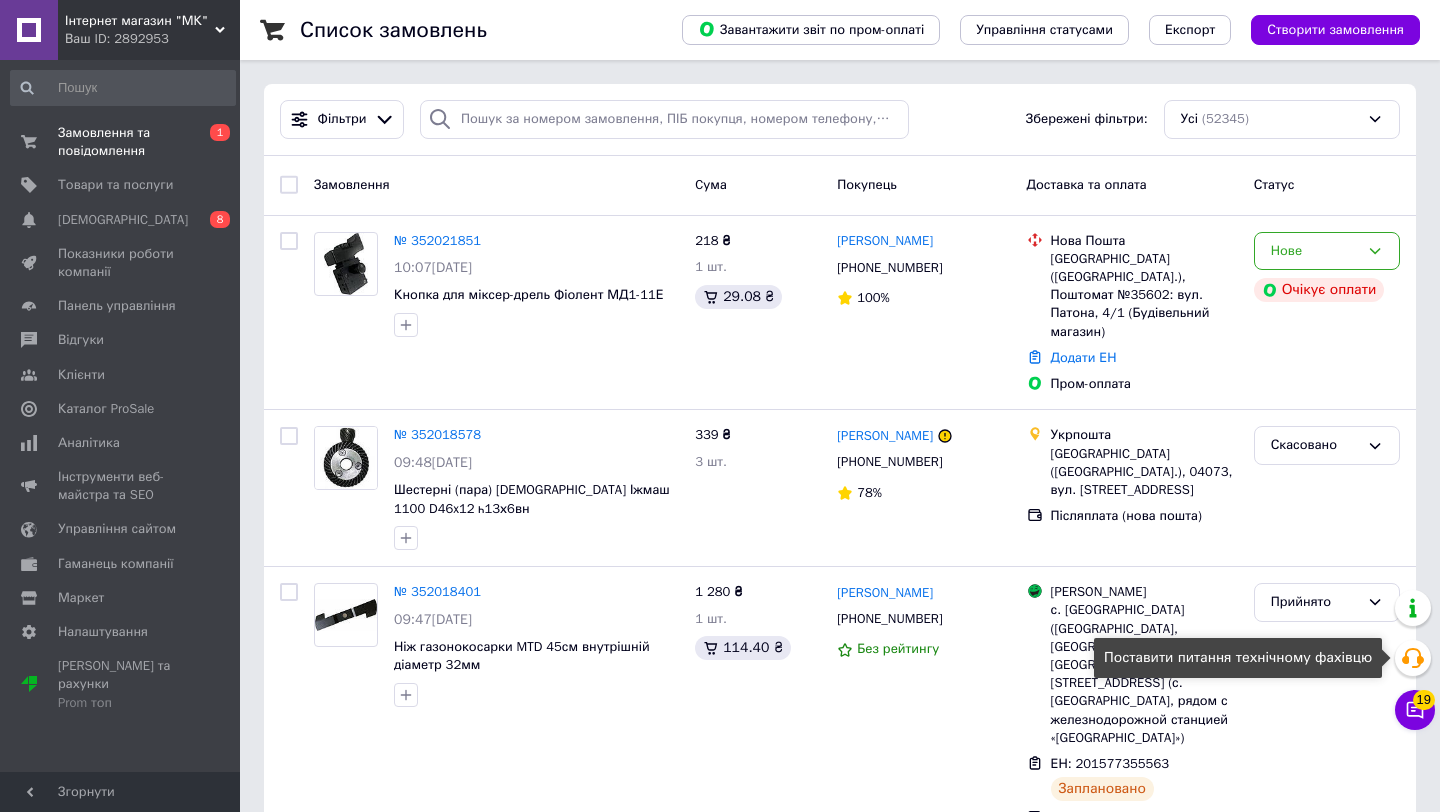 click 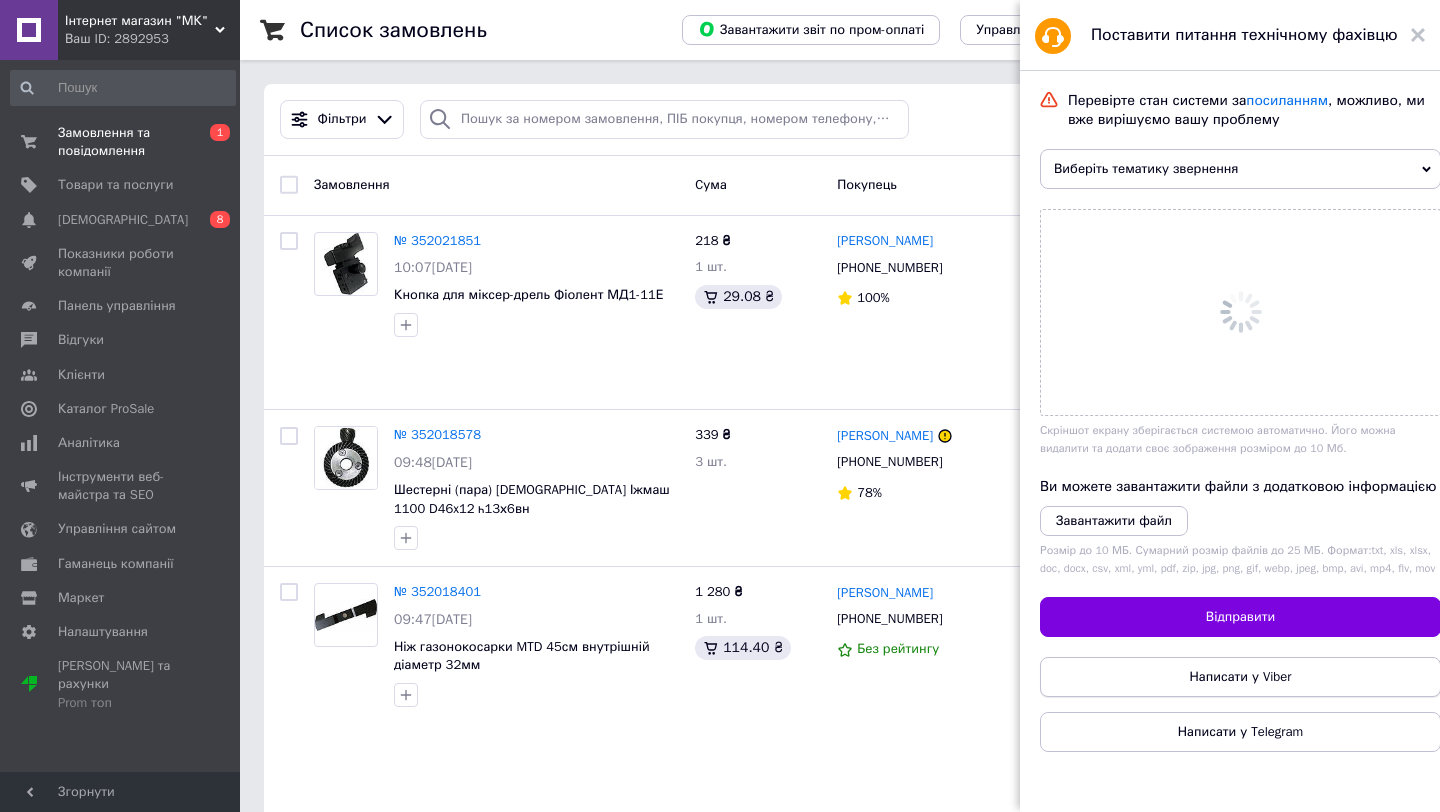 click on "Написати у Viber" at bounding box center [1240, 677] 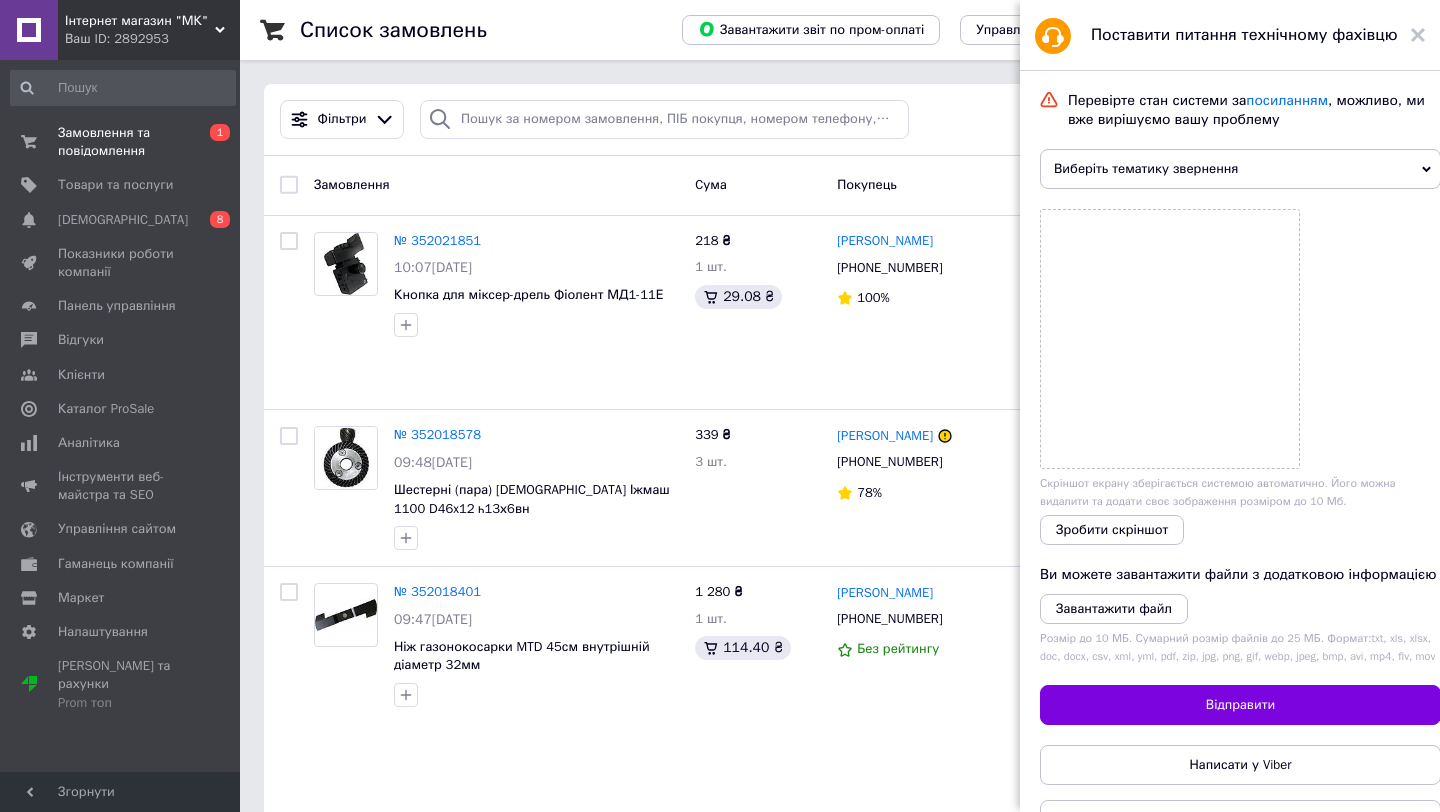 scroll, scrollTop: 78, scrollLeft: 0, axis: vertical 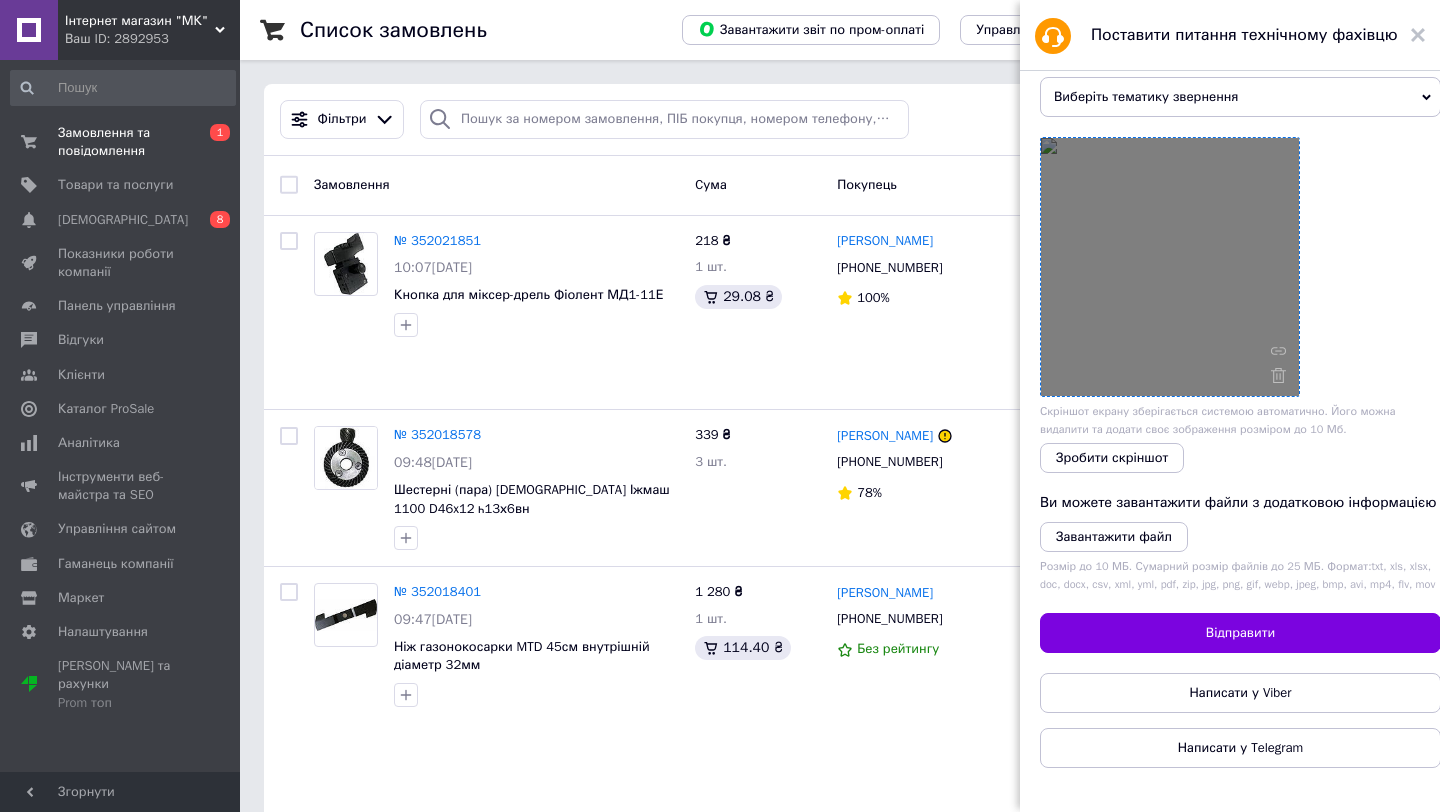 click at bounding box center (1170, 267) 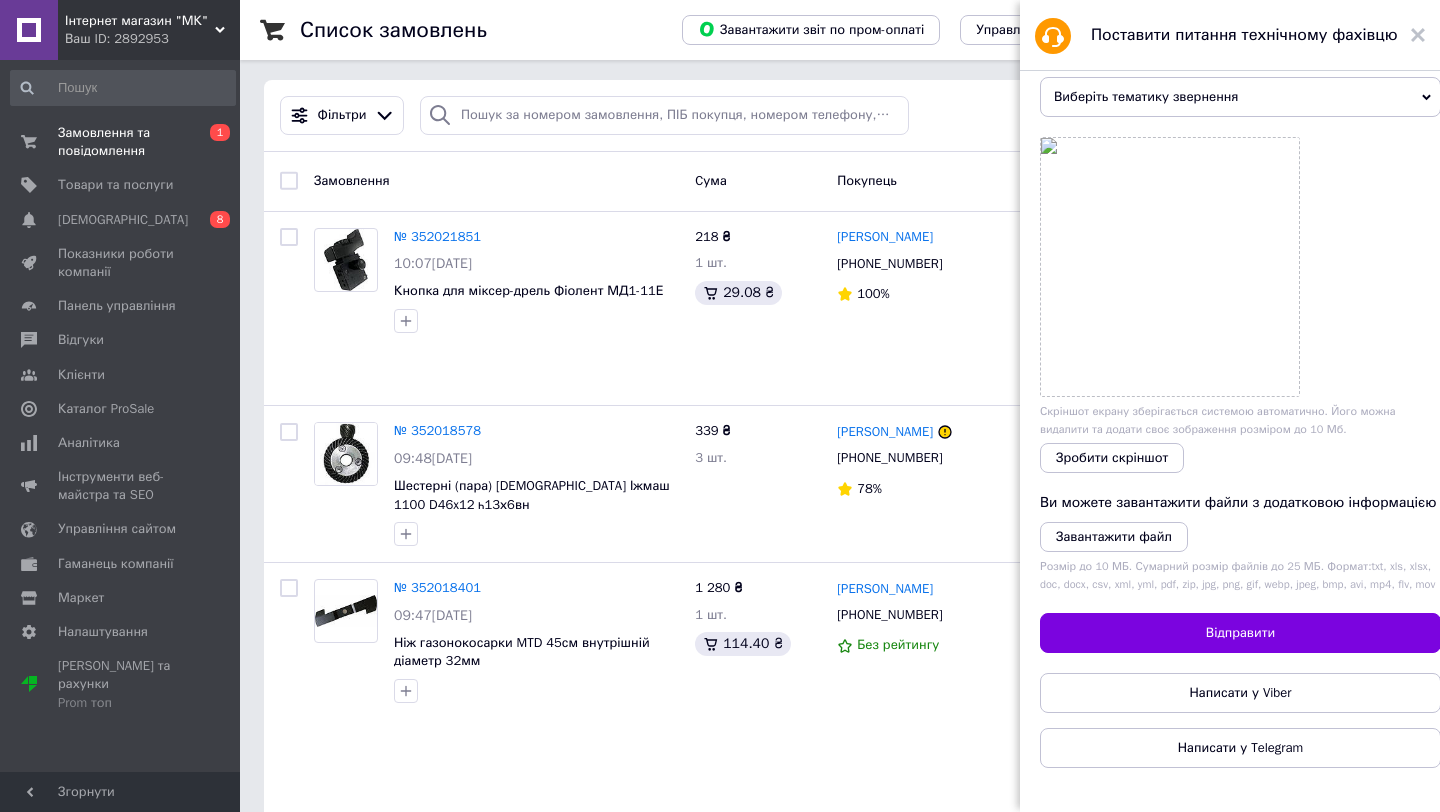 scroll, scrollTop: 0, scrollLeft: 0, axis: both 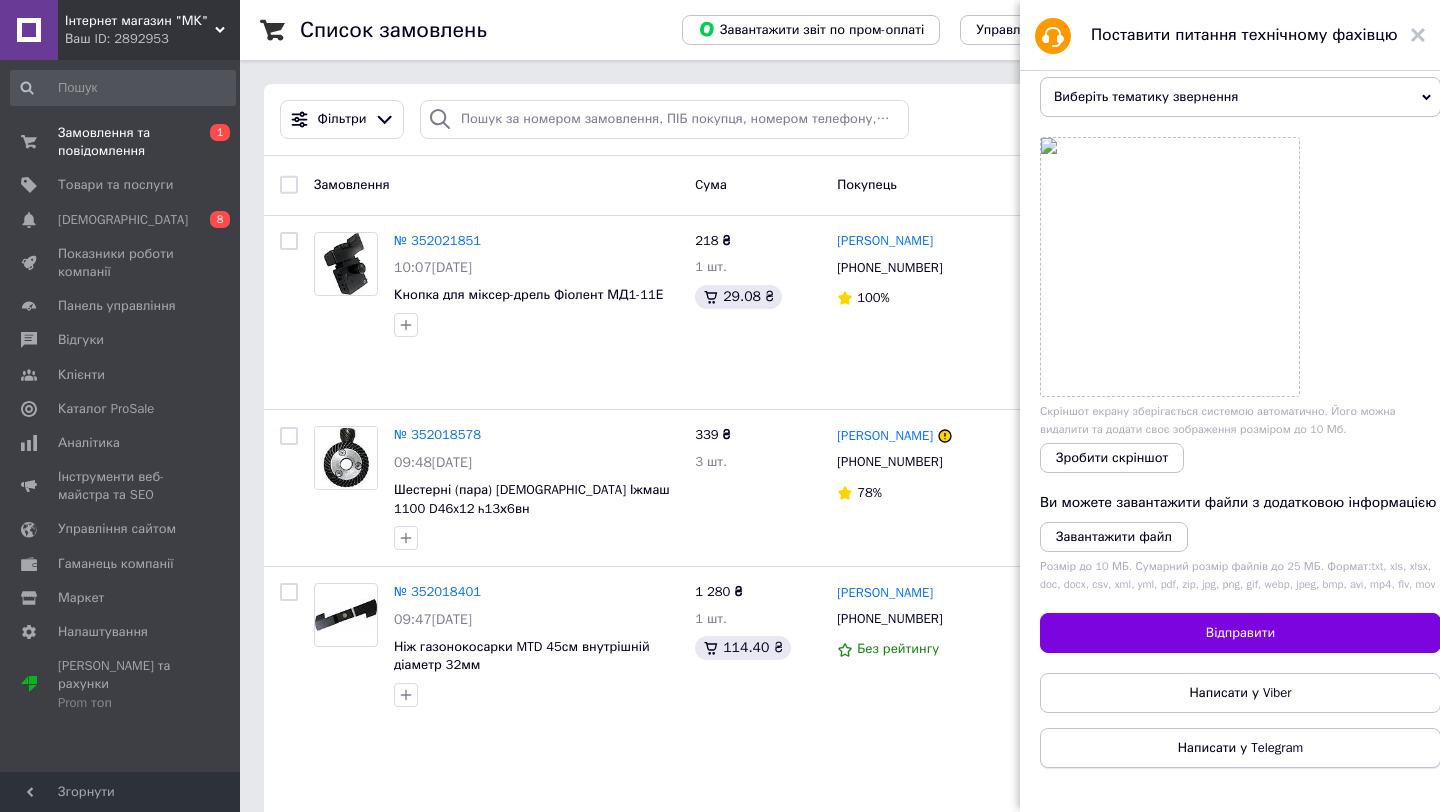 click on "Написати у Telegram" at bounding box center [1240, 748] 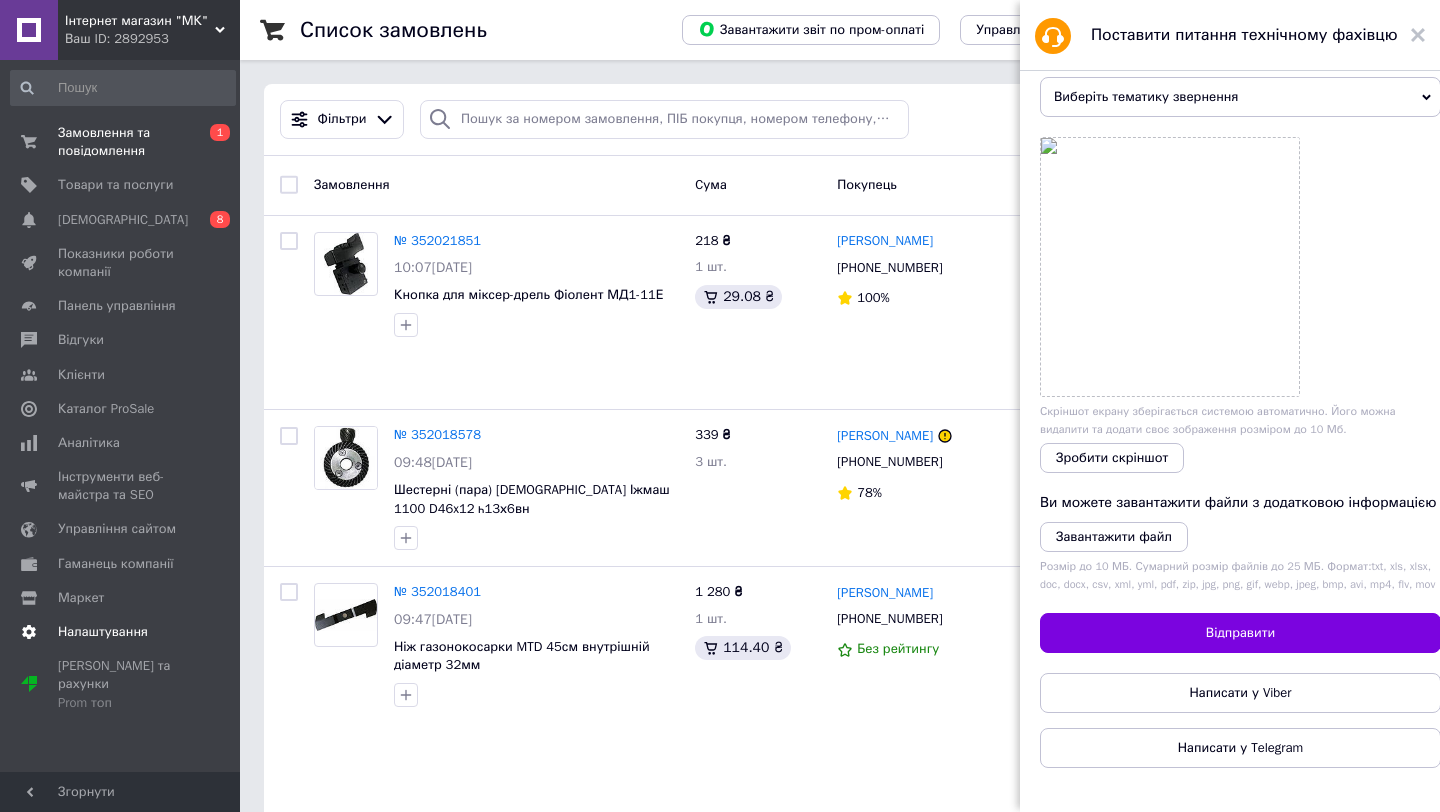 click on "Налаштування" at bounding box center (103, 632) 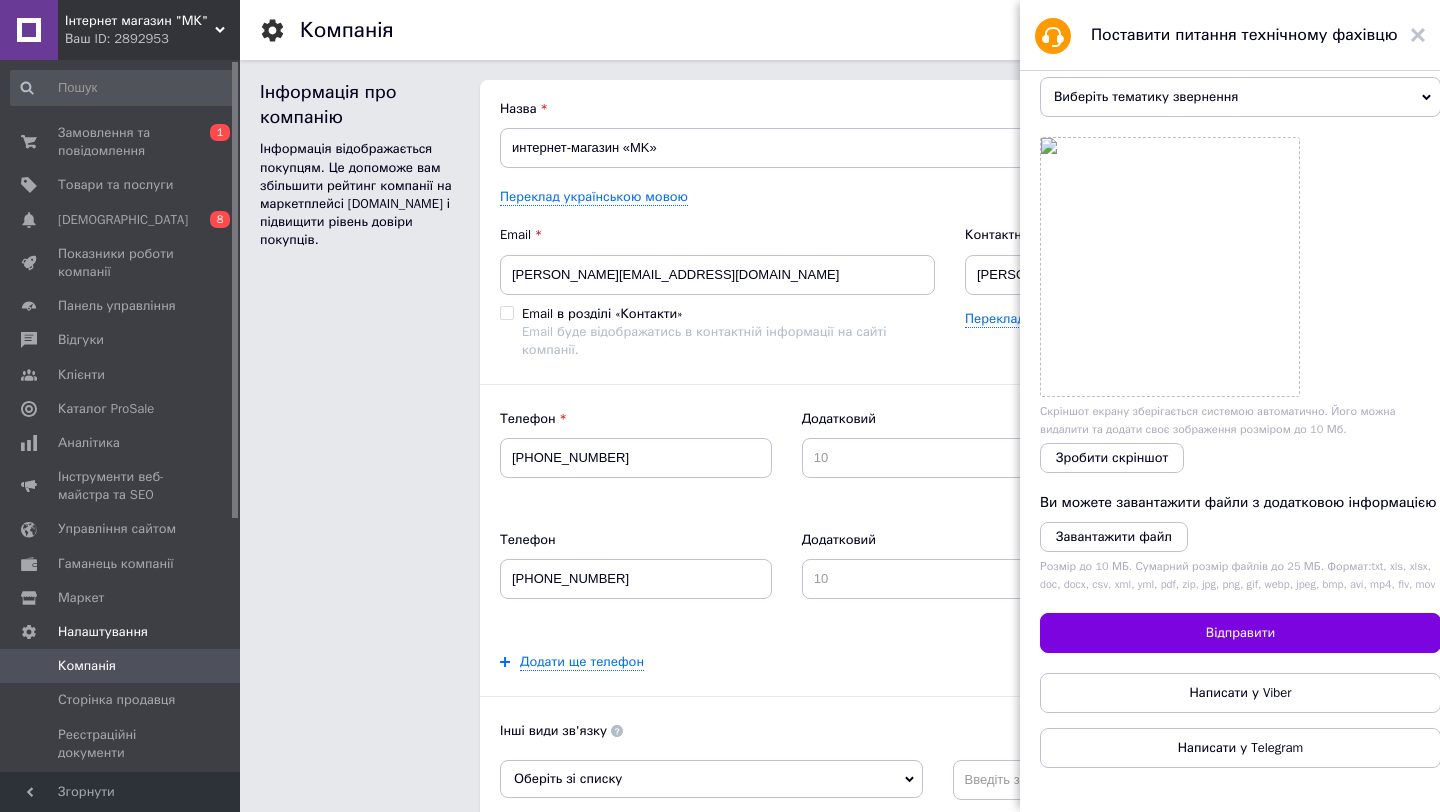 scroll, scrollTop: 0, scrollLeft: 0, axis: both 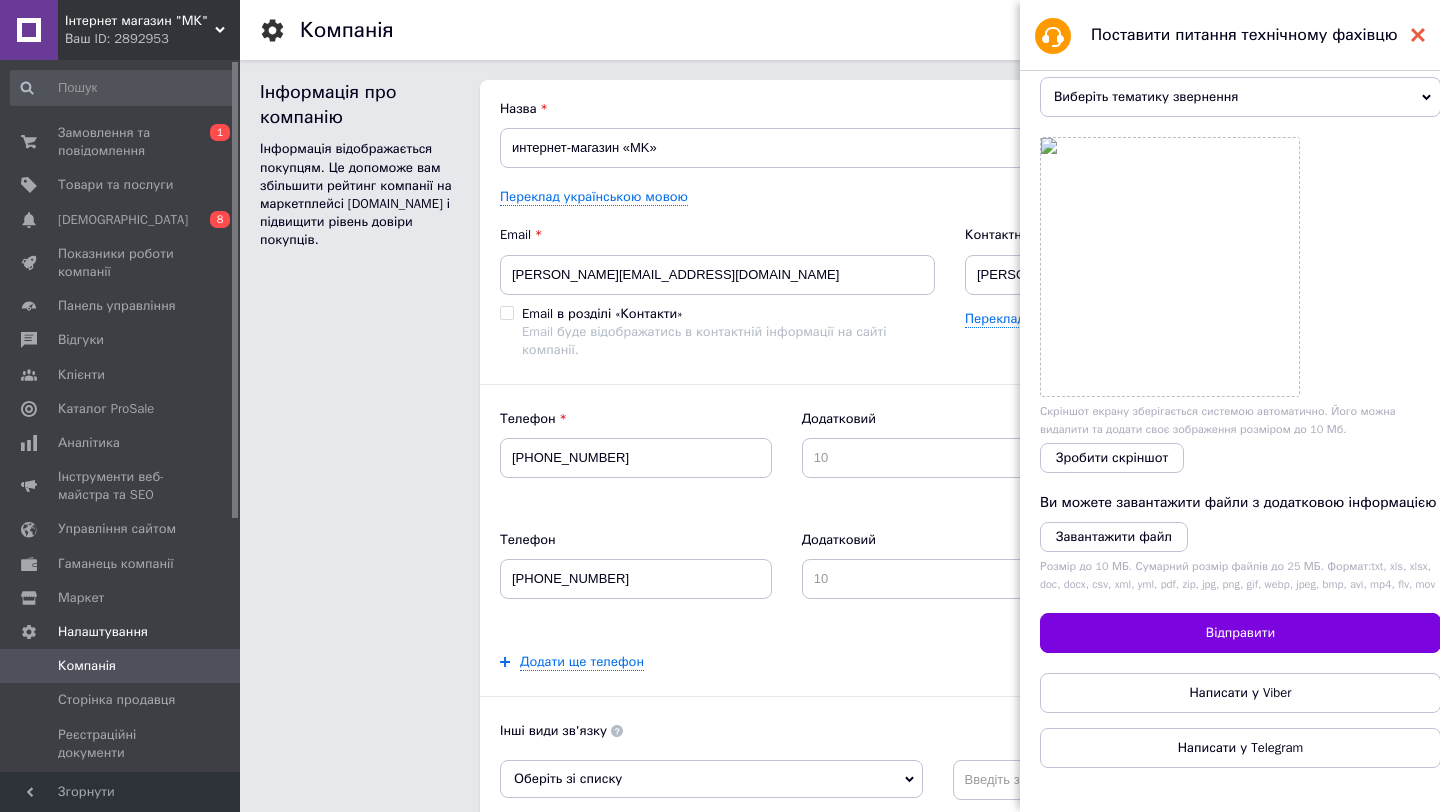 click 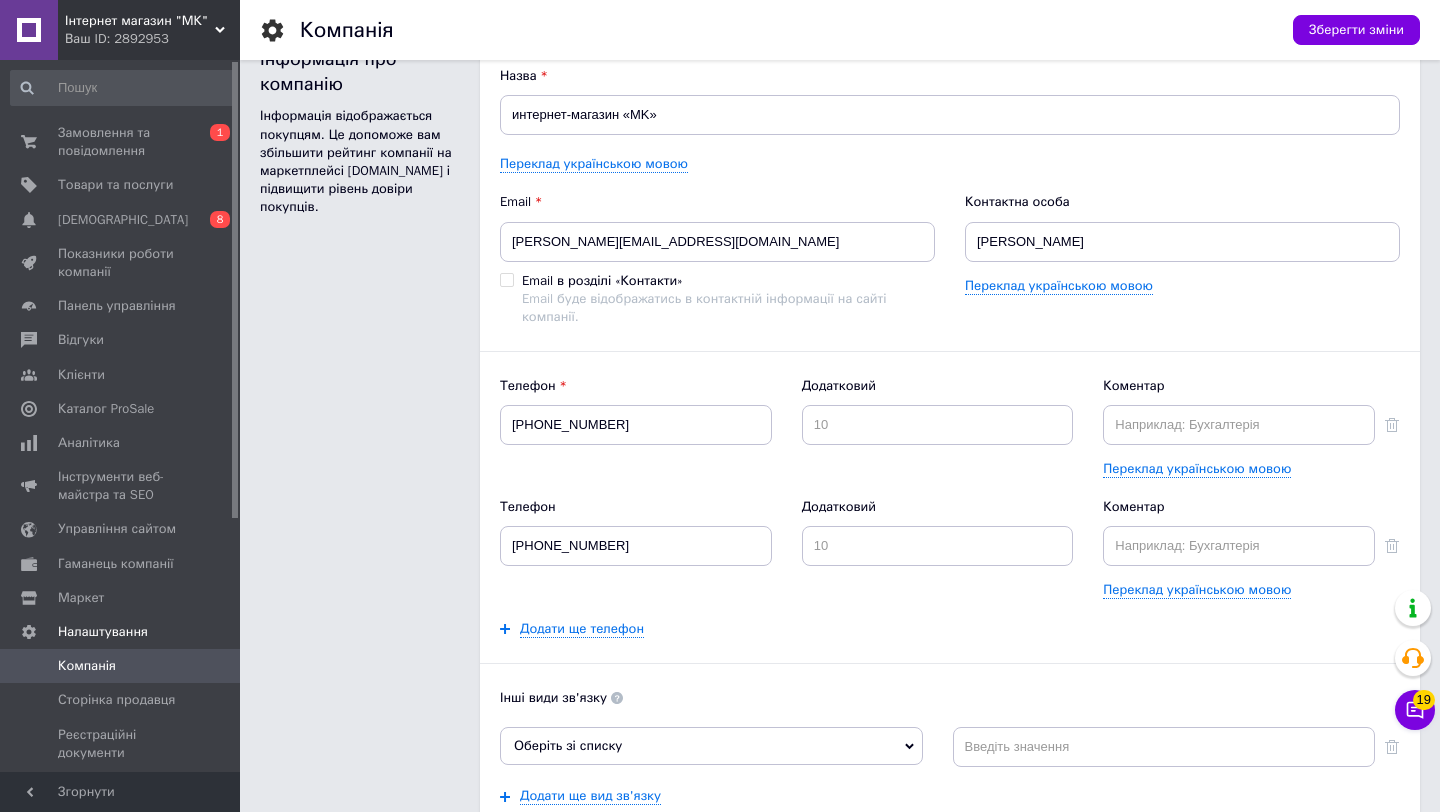 scroll, scrollTop: 34, scrollLeft: 0, axis: vertical 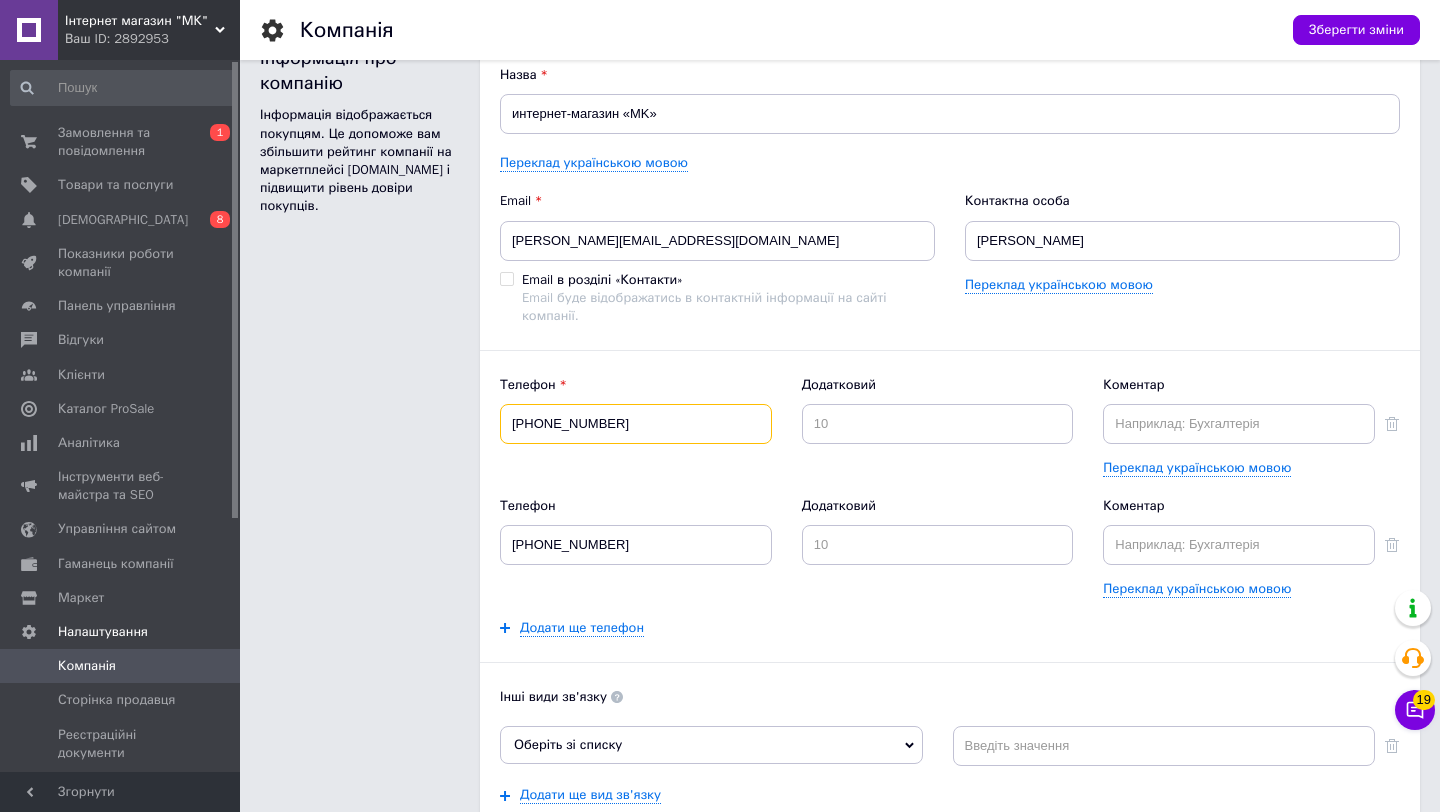 click on "[PHONE_NUMBER]" at bounding box center (636, 424) 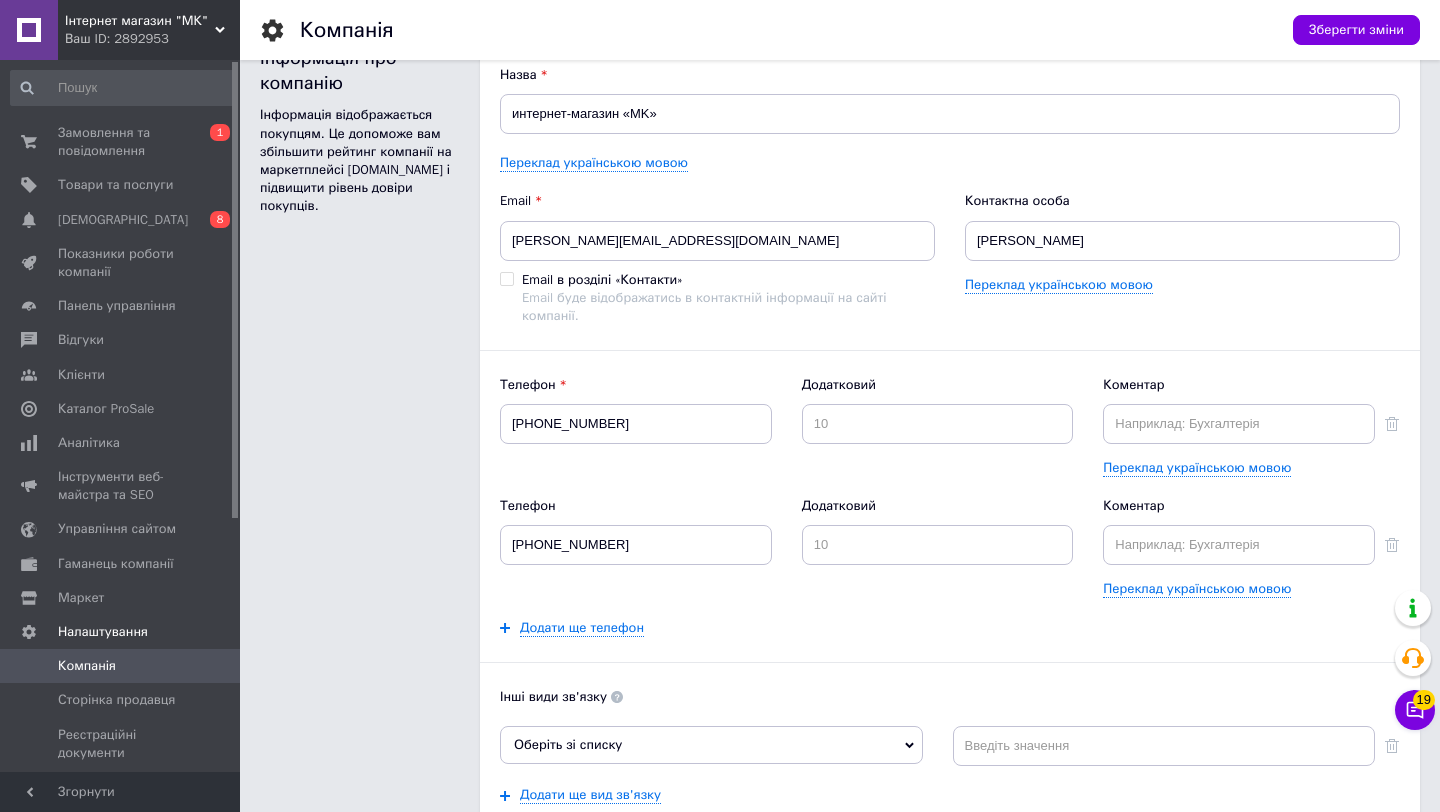 click on "Телефон [PHONE_NUMBER] Додатковий Коментар Переклад українською мовою Телефон [PHONE_NUMBER] Додатковий Коментар Переклад українською мовою Додати ще телефон" at bounding box center (950, 506) 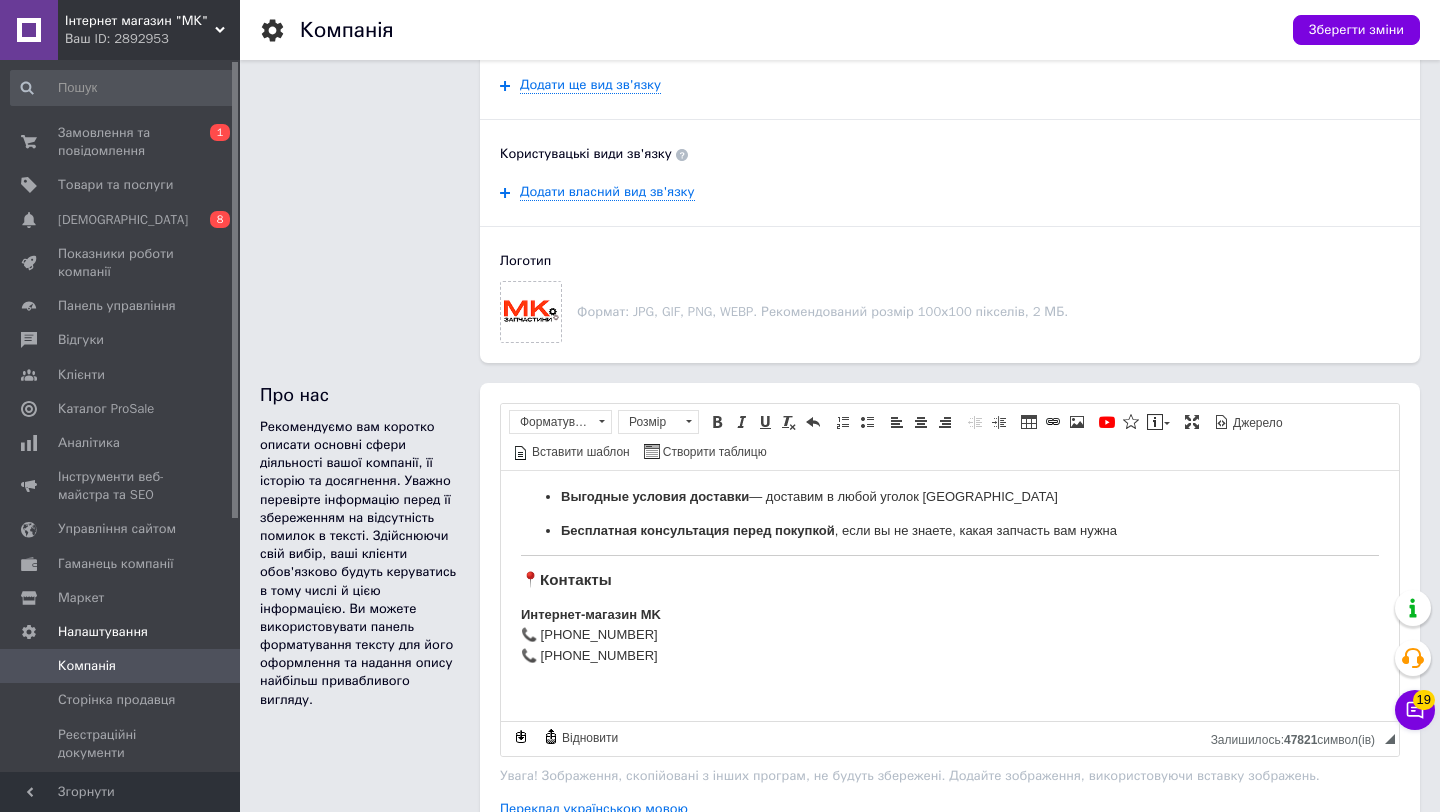 scroll, scrollTop: 723, scrollLeft: 0, axis: vertical 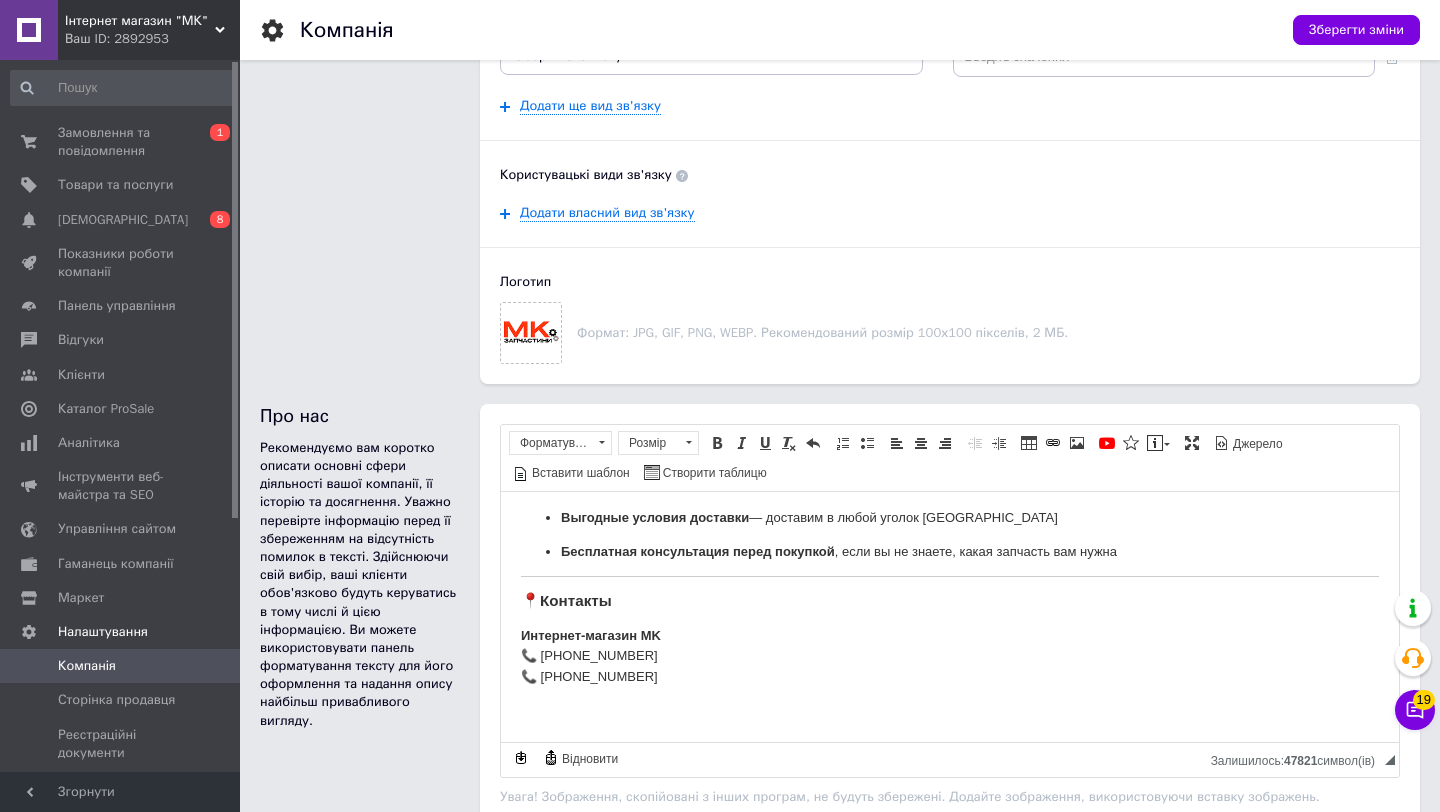 click on "Интернет-магазин MK 📞 [PHONE_NUMBER] 📞 [PHONE_NUMBER]" at bounding box center [950, 656] 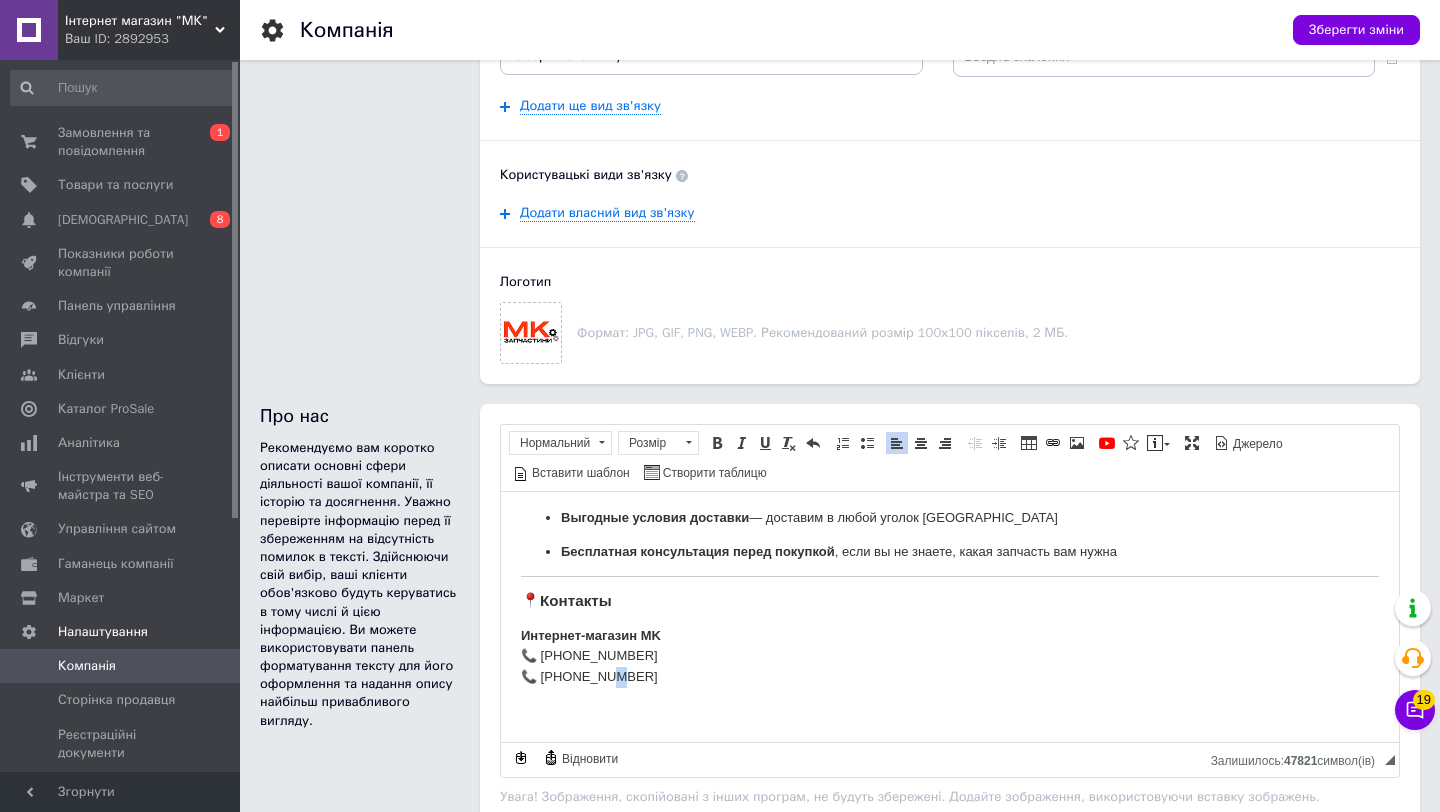 click on "Интернет-магазин MK 📞 [PHONE_NUMBER] 📞 [PHONE_NUMBER]" at bounding box center (950, 656) 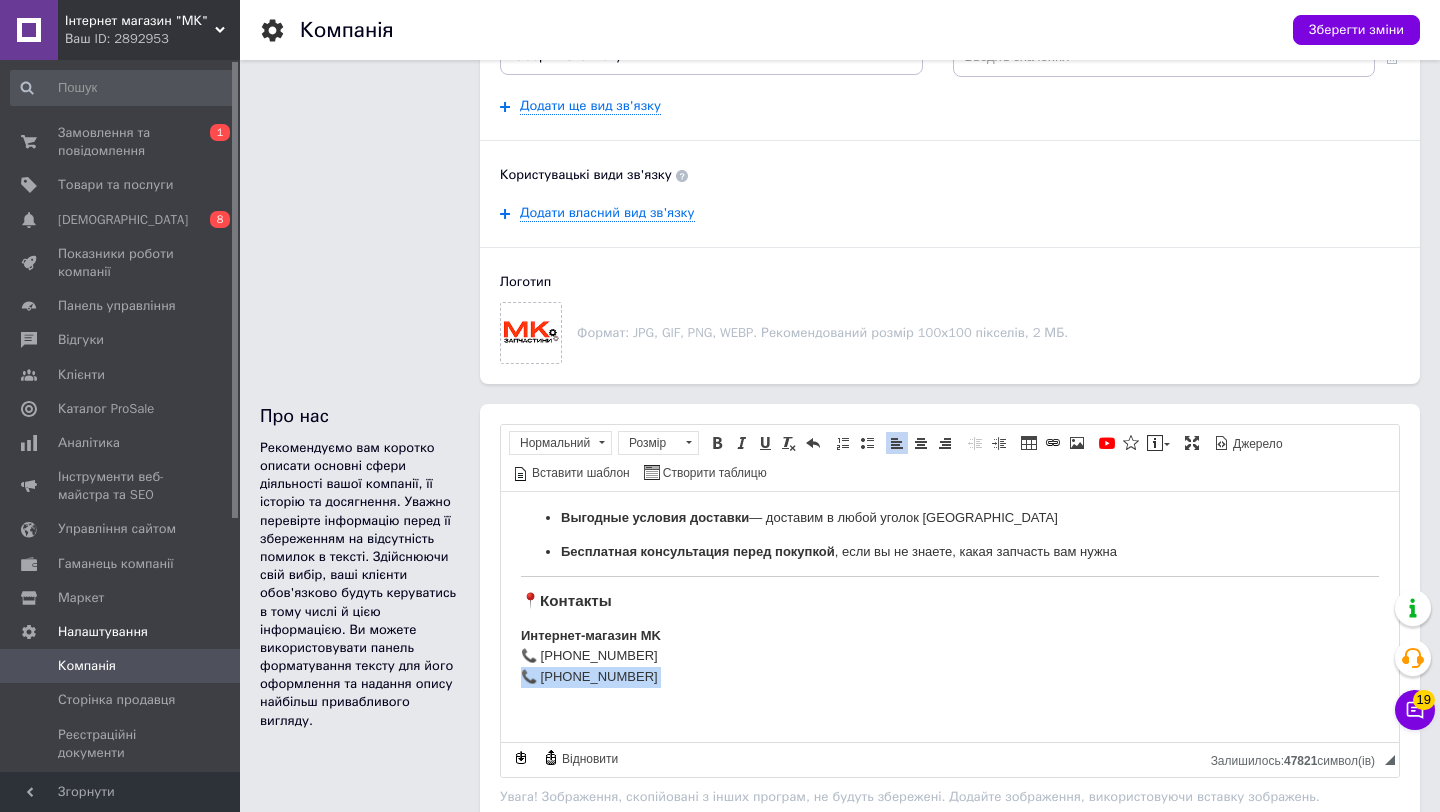 click on "Интернет-магазин MK 📞 [PHONE_NUMBER] 📞 [PHONE_NUMBER]" at bounding box center [950, 656] 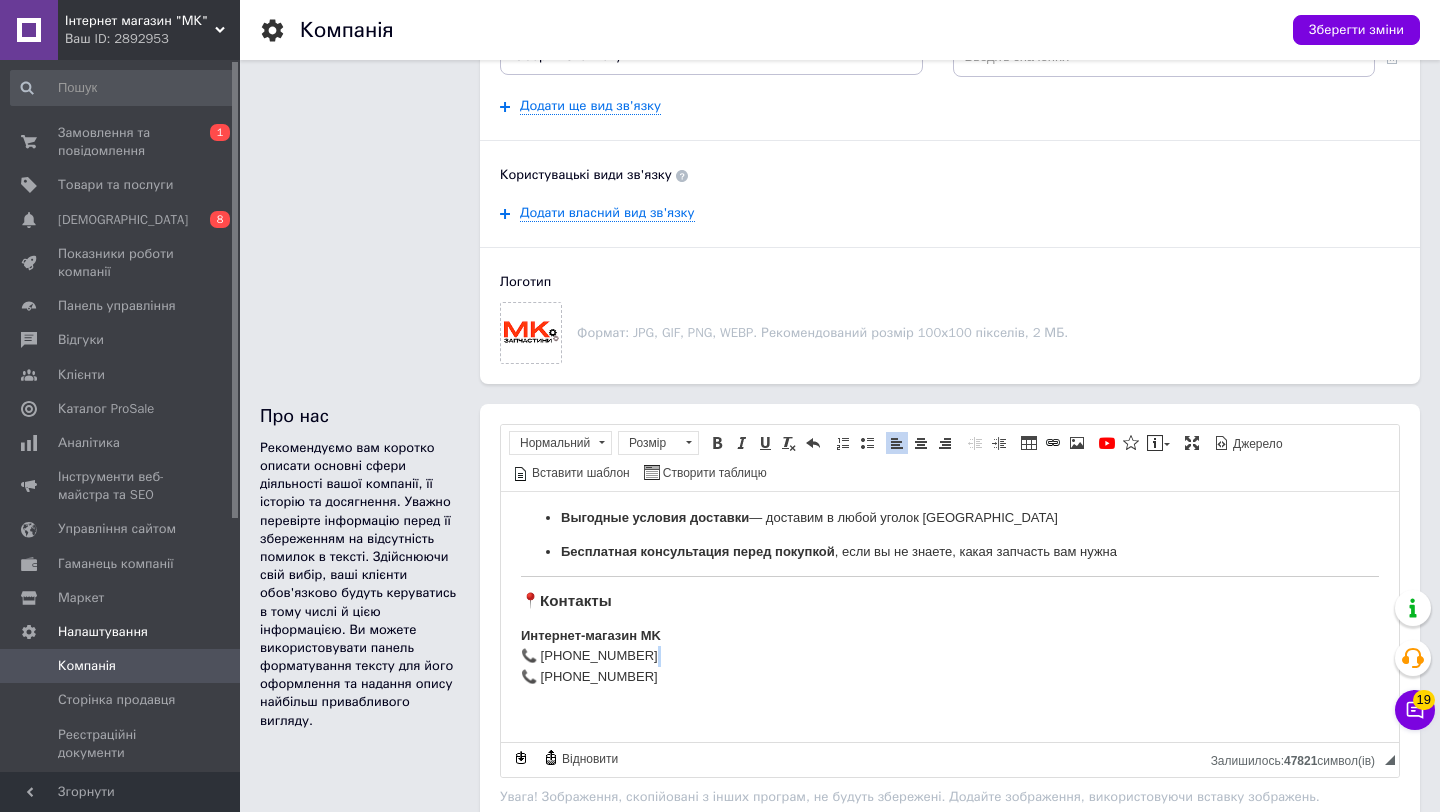 copy 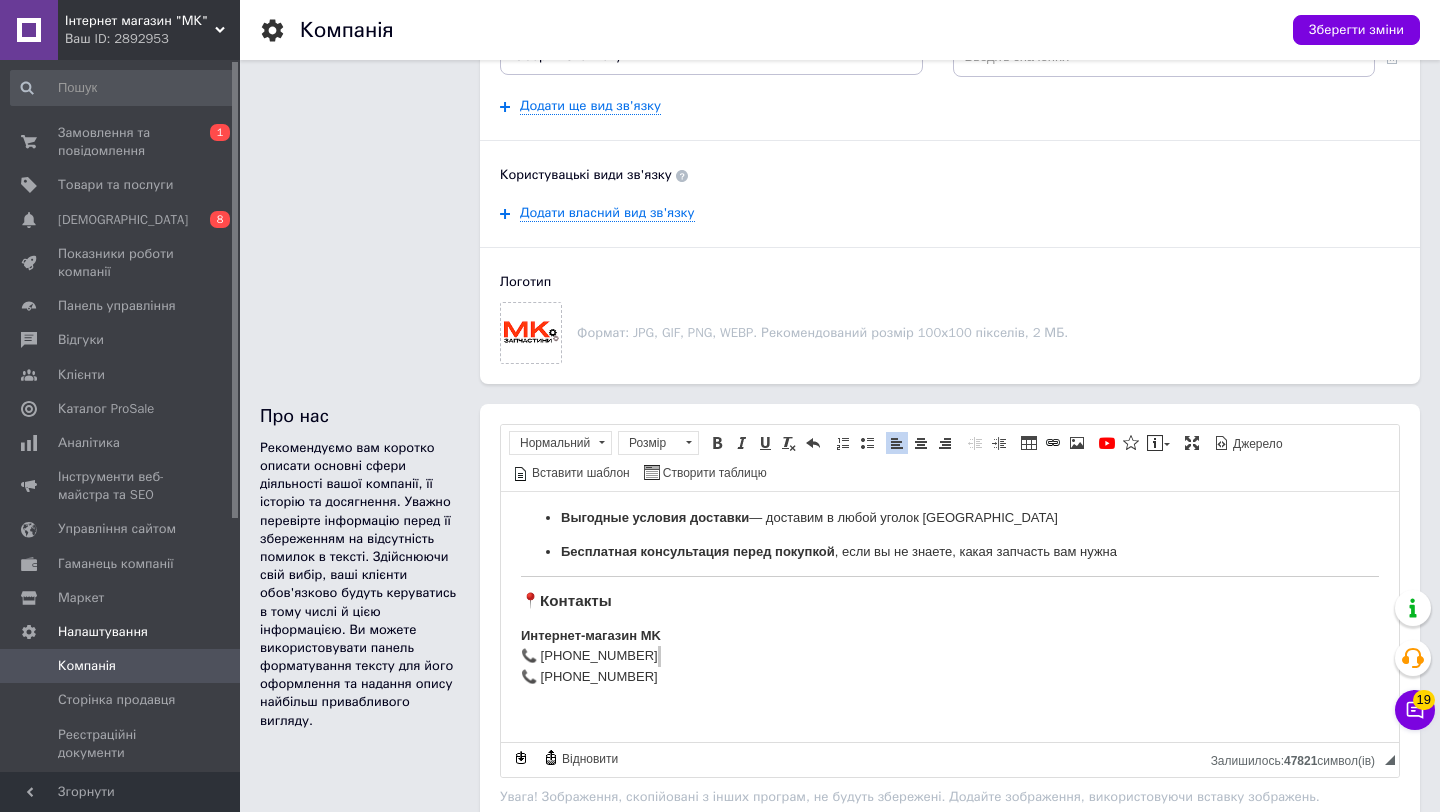 click on "Інформація про компанію Інформація відображається покупцям. Це допоможе вам збільшити
рейтинг компанії на маркетплейсі [DOMAIN_NAME] і підвищити рівень довіри покупців." at bounding box center [360, -130] 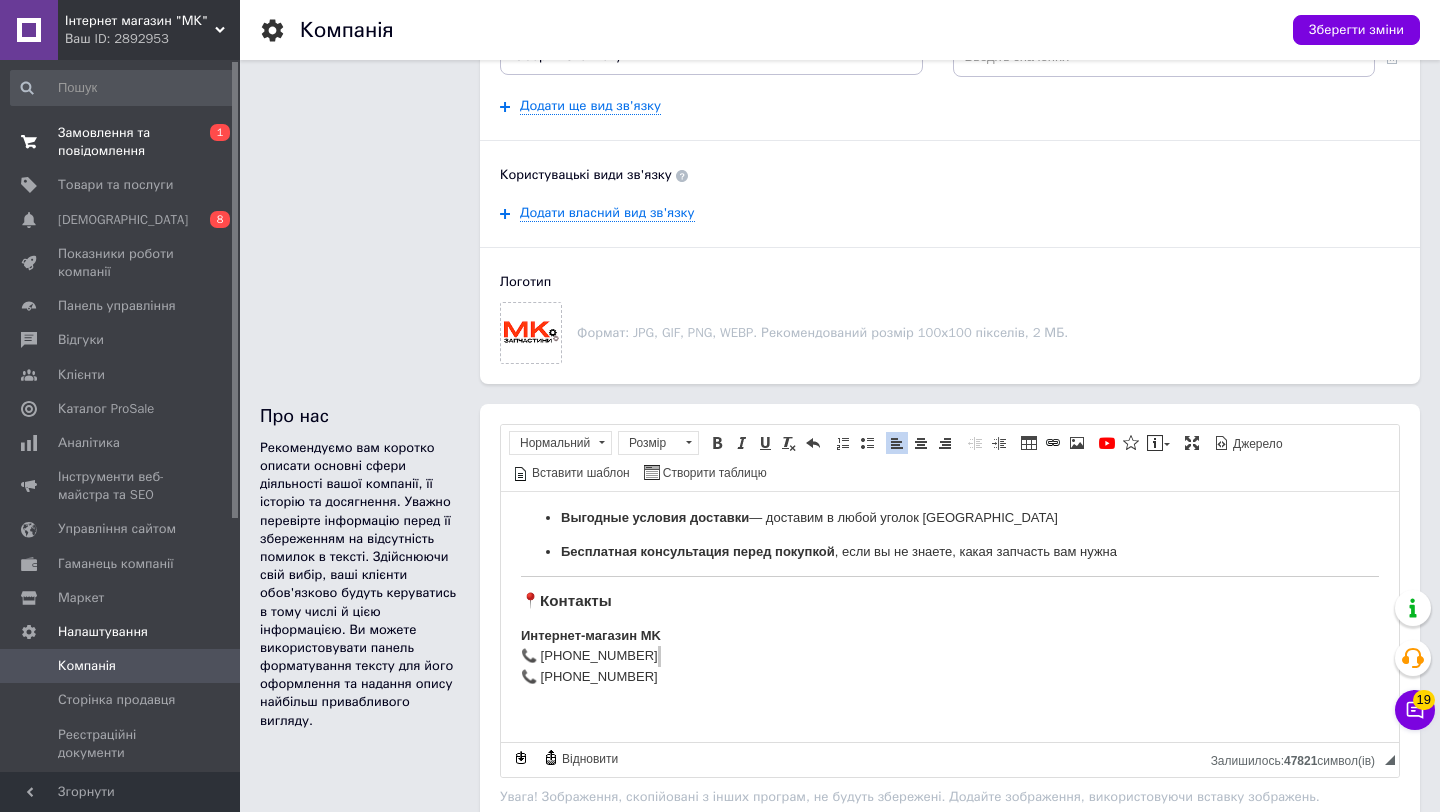 click on "Замовлення та повідомлення" at bounding box center (121, 142) 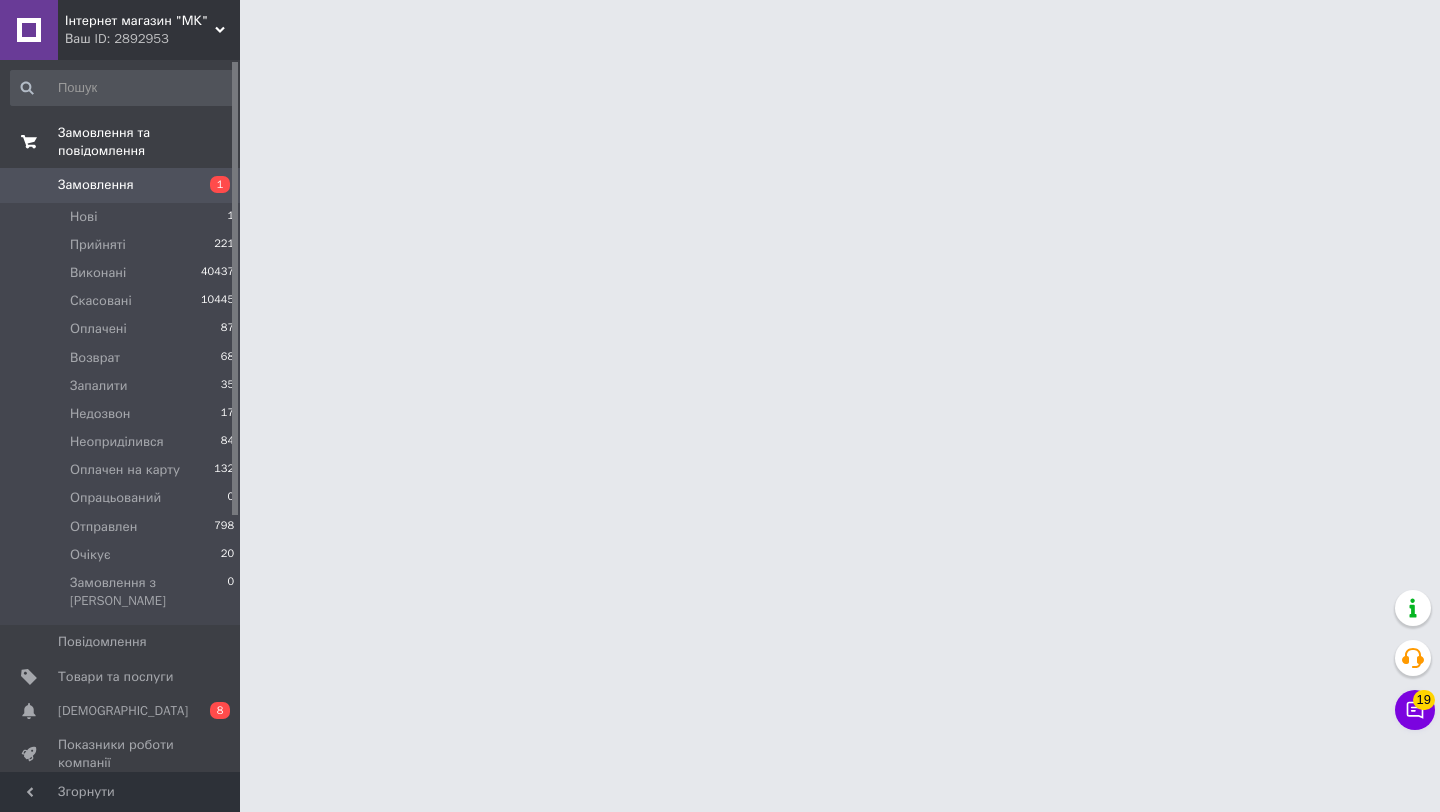 scroll, scrollTop: 0, scrollLeft: 0, axis: both 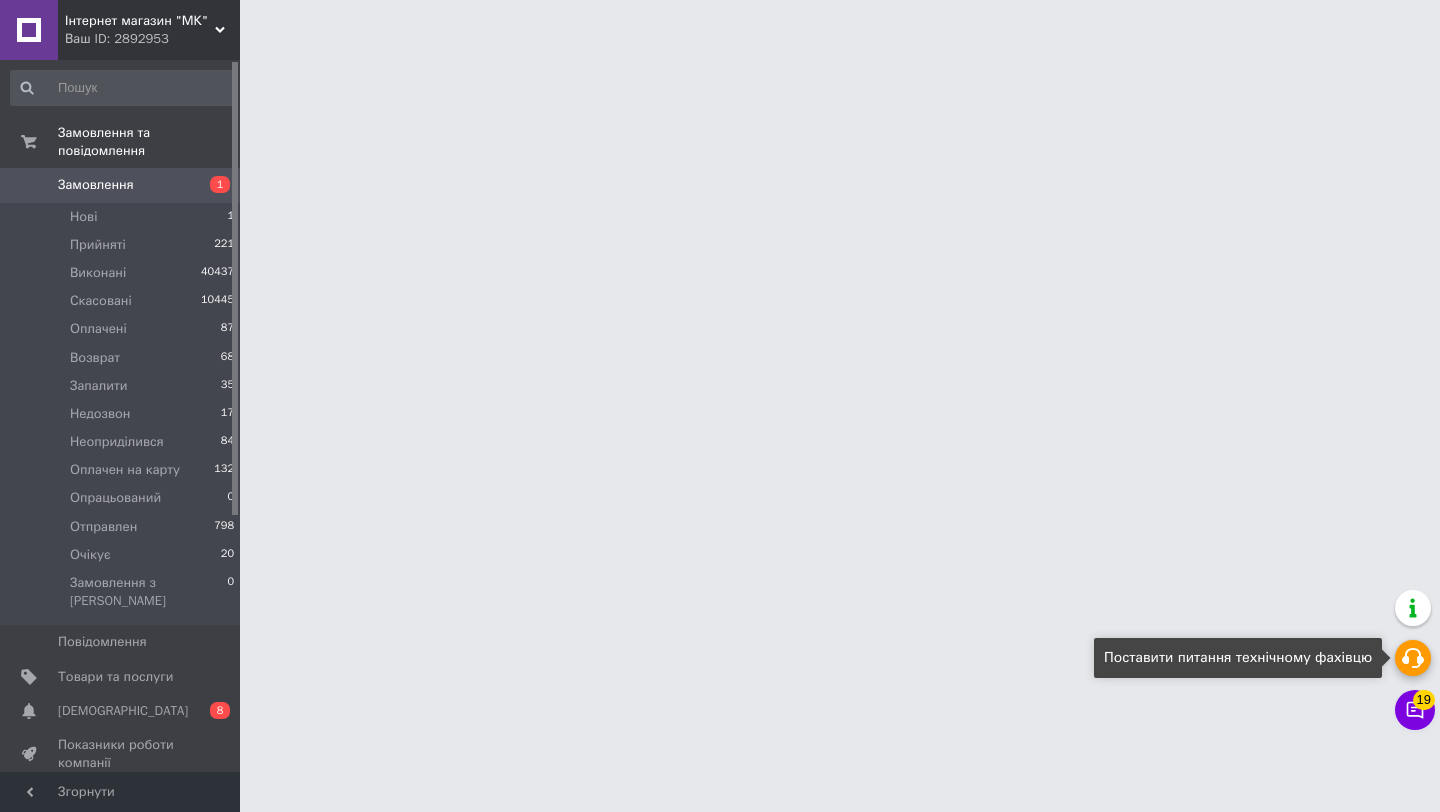 click 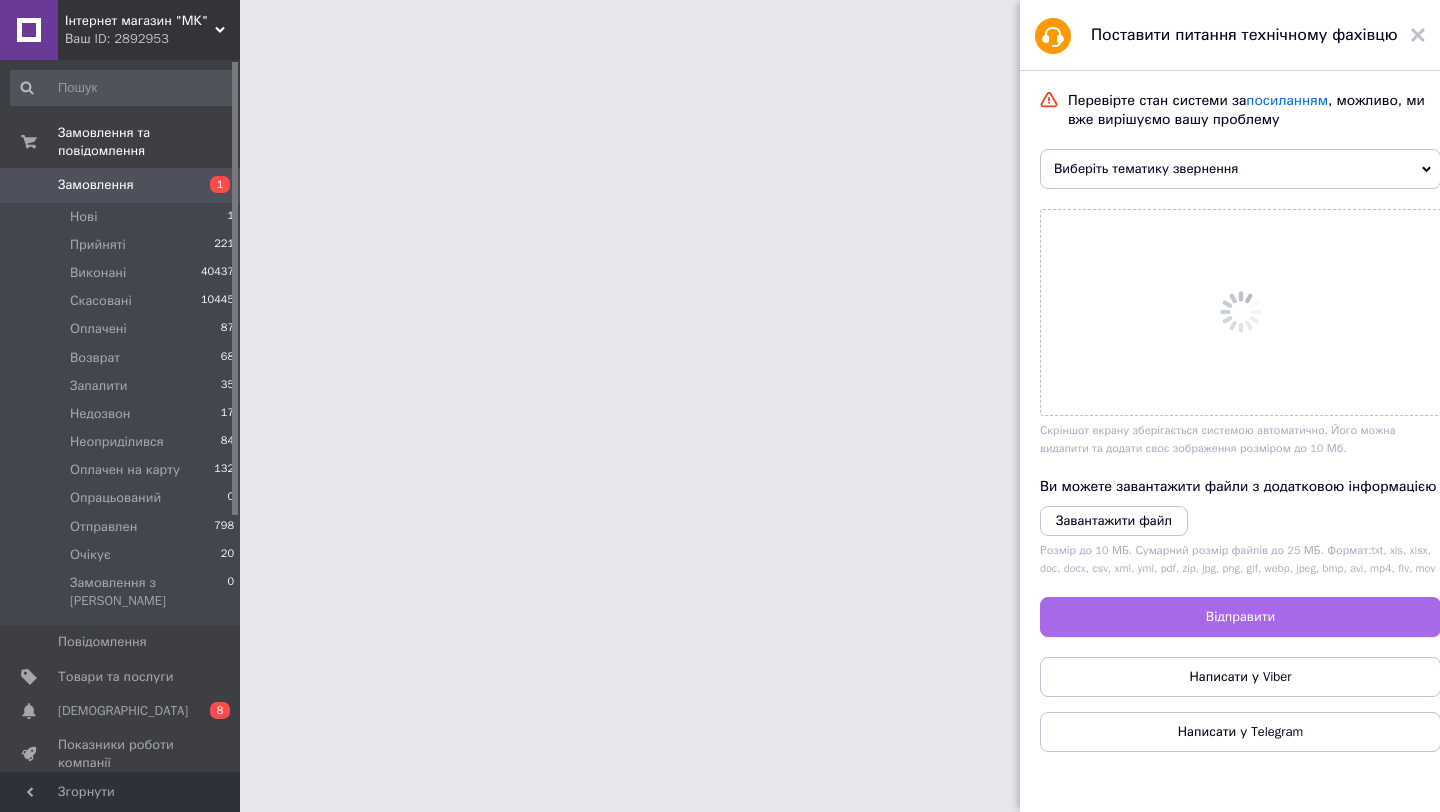 scroll, scrollTop: 0, scrollLeft: 0, axis: both 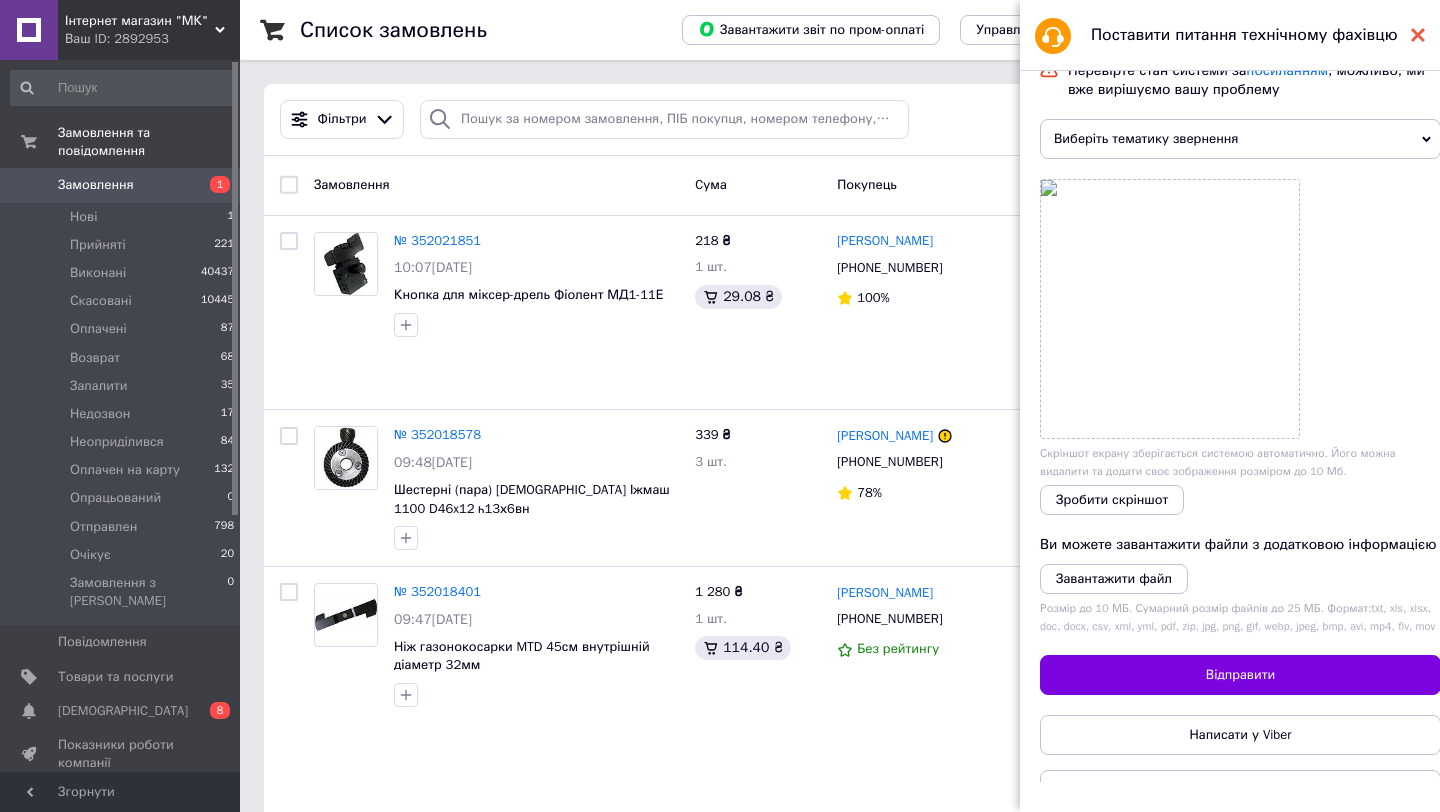 click 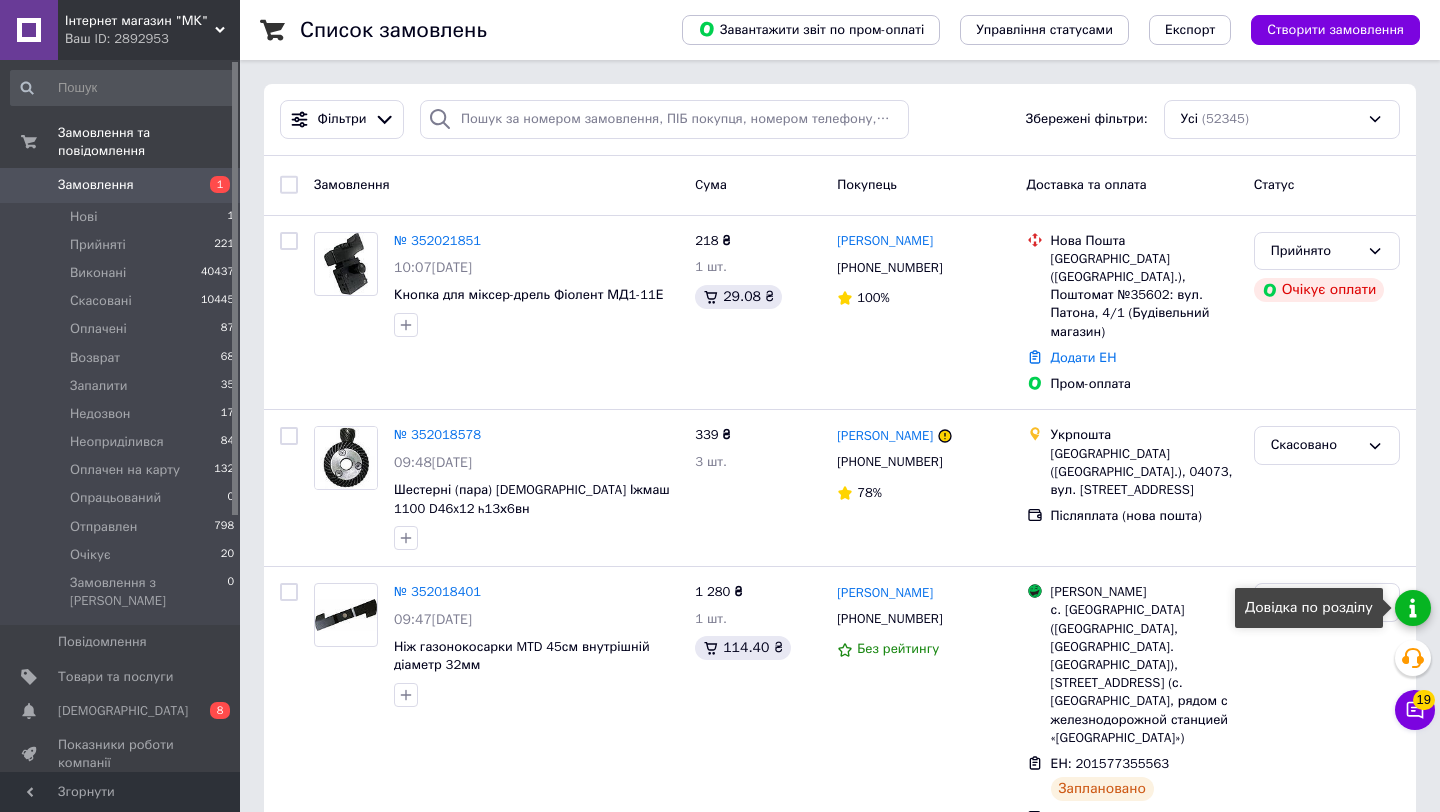 click at bounding box center [1413, 608] 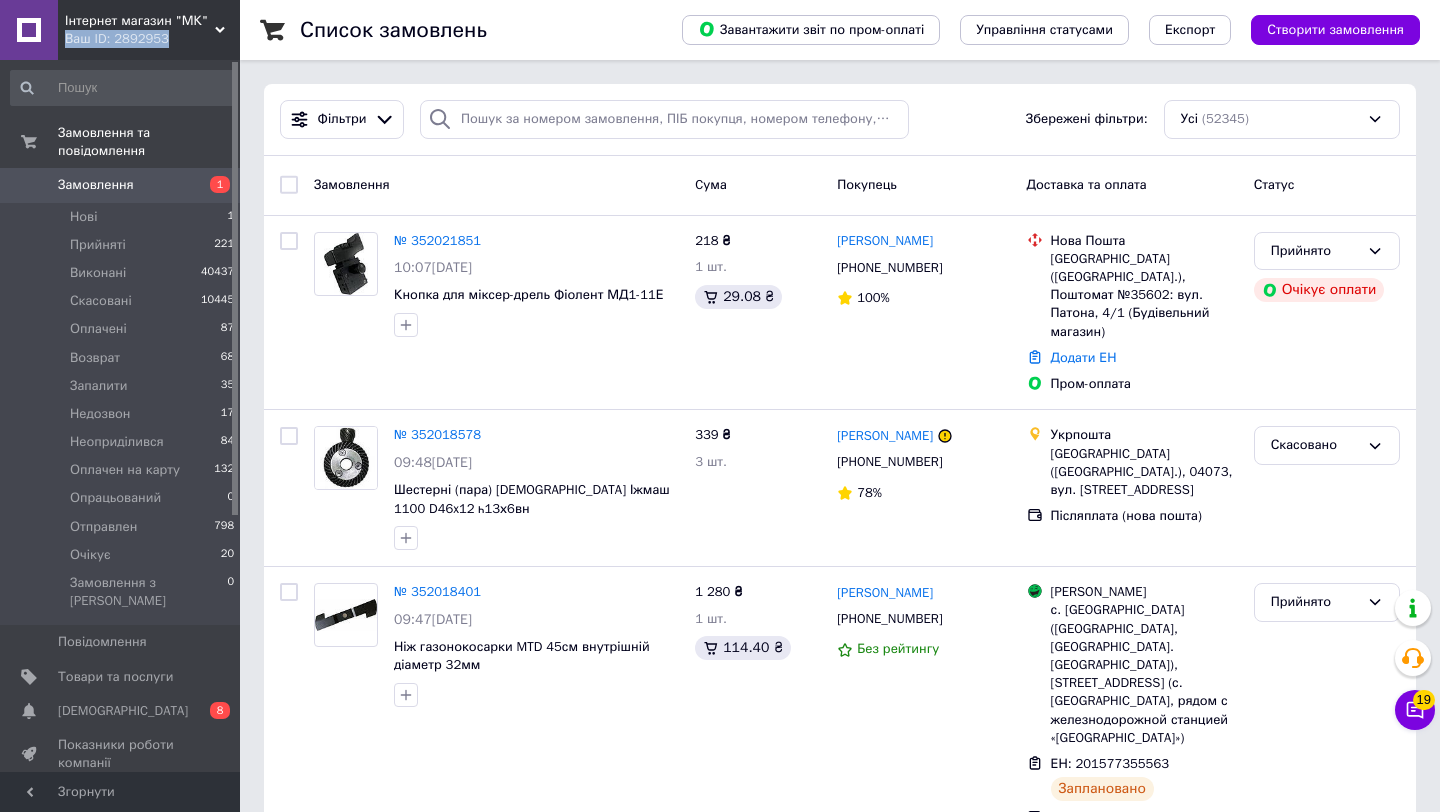 drag, startPoint x: 59, startPoint y: 41, endPoint x: 170, endPoint y: 44, distance: 111.040535 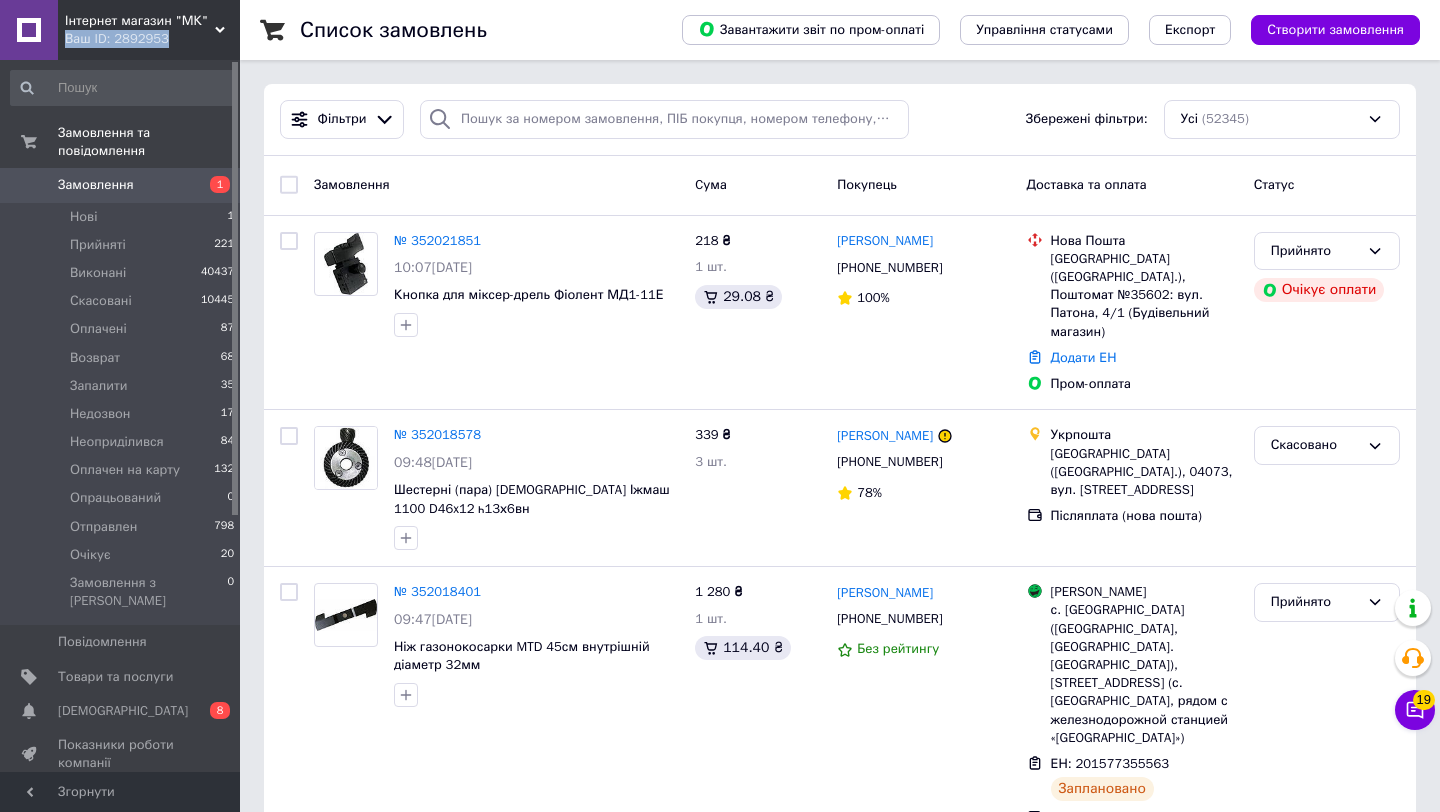click on "Інтернет магазин "МК" Ваш ID: 2892953" at bounding box center [149, 30] 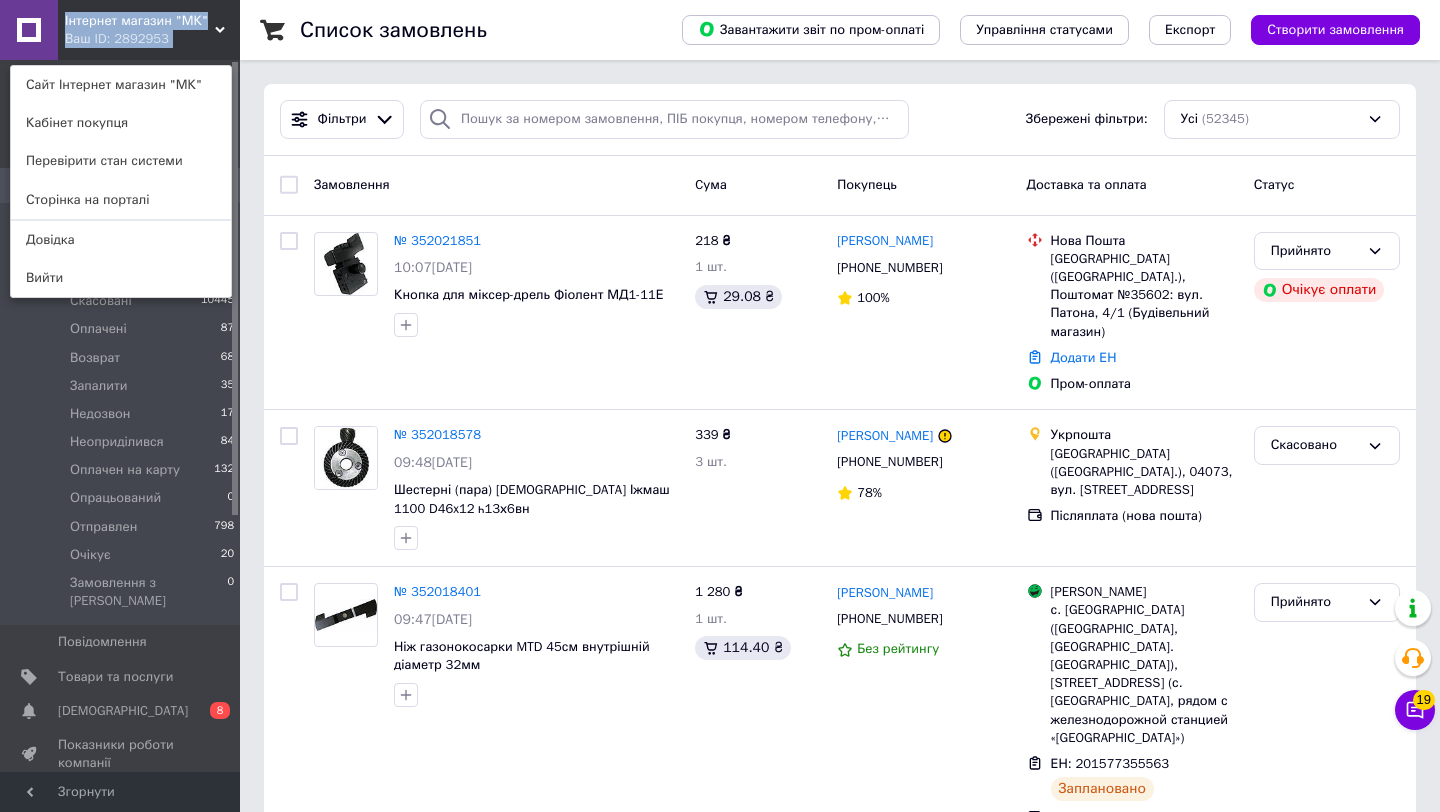 drag, startPoint x: 61, startPoint y: 20, endPoint x: 173, endPoint y: 44, distance: 114.54257 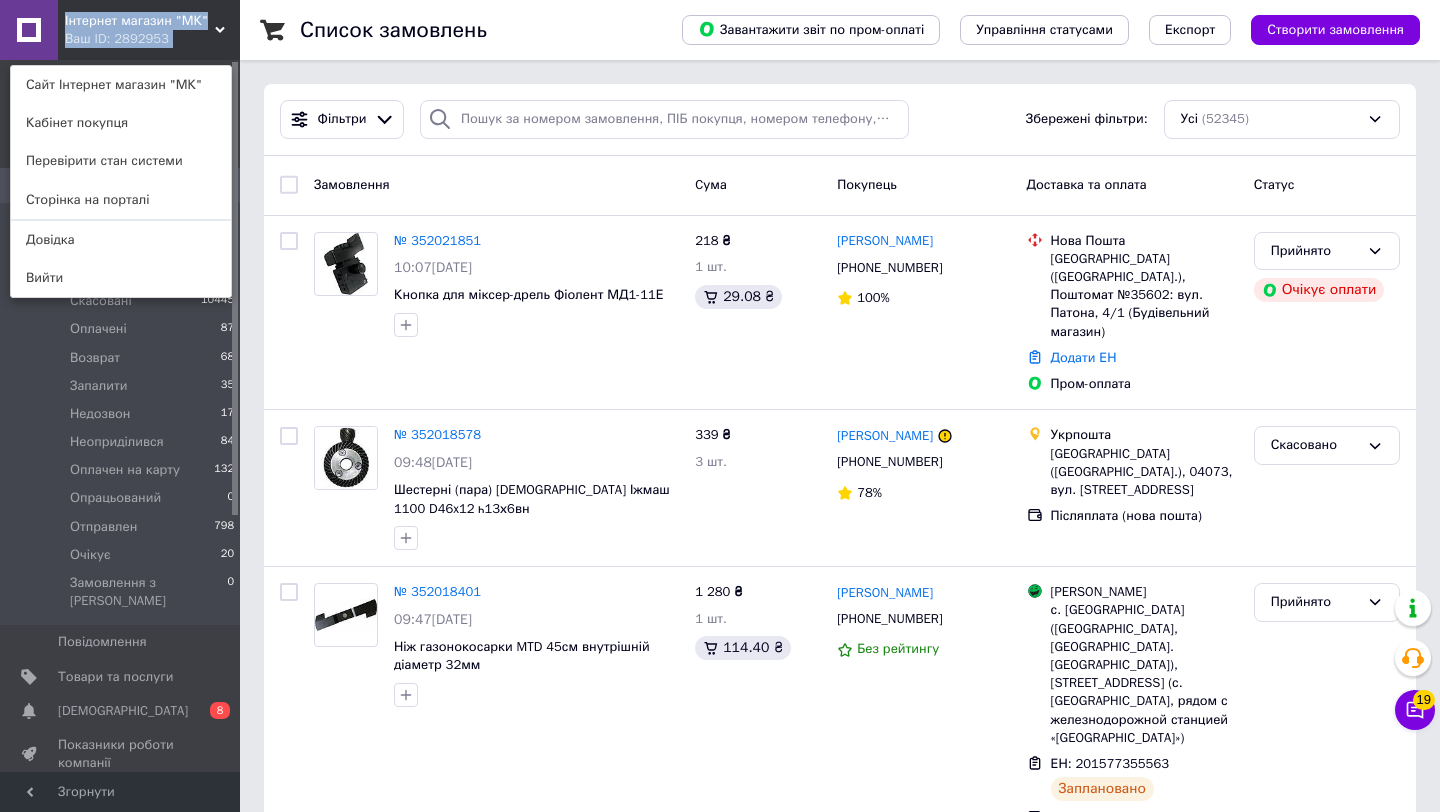 click on "Інтернет магазин "МК" Ваш ID: 2892953 Сайт Інтернет магазин "МК" Кабінет покупця Перевірити стан системи Сторінка на порталі Довідка Вийти" at bounding box center [120, 30] 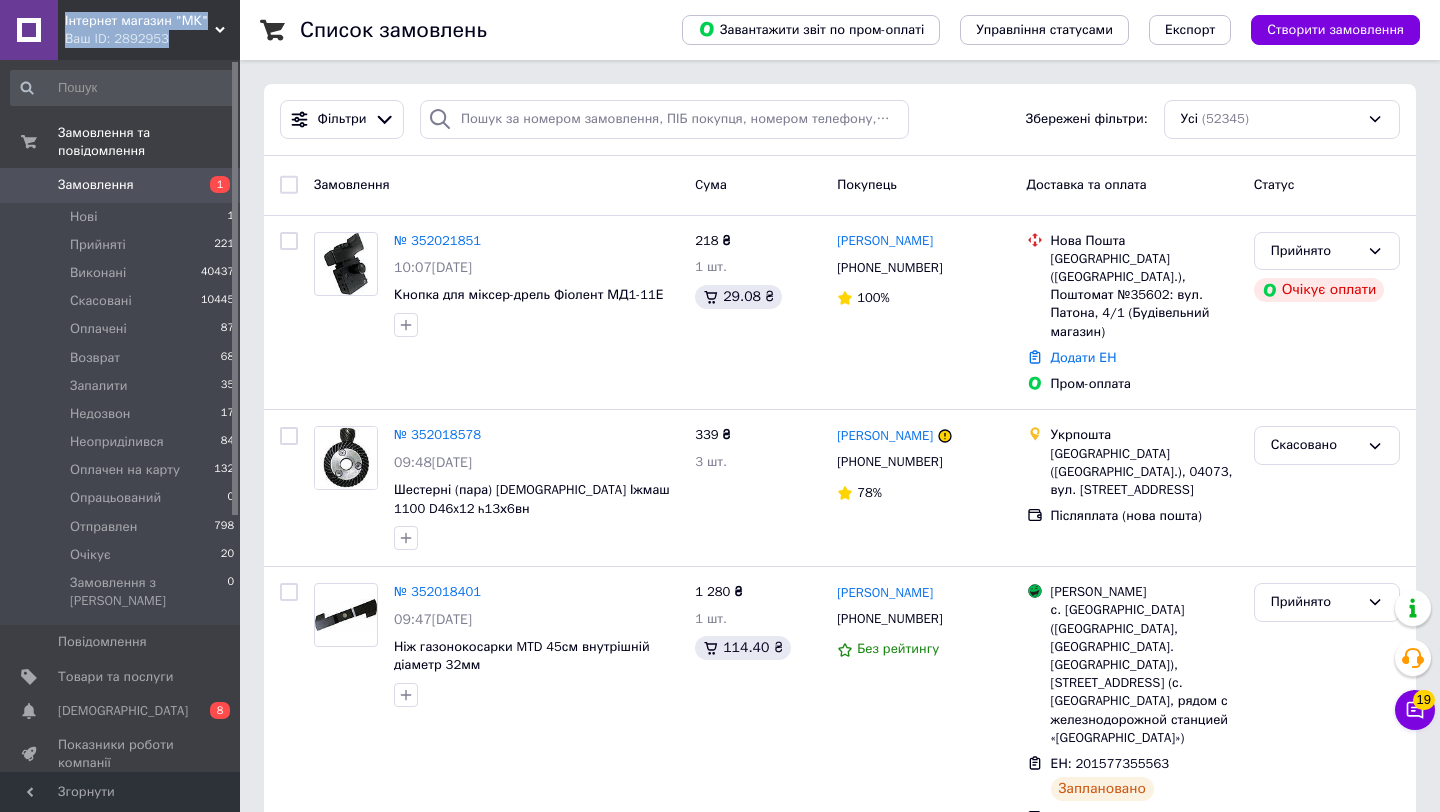 copy on "Інтернет магазин "МК" Ваш ID: 2892953" 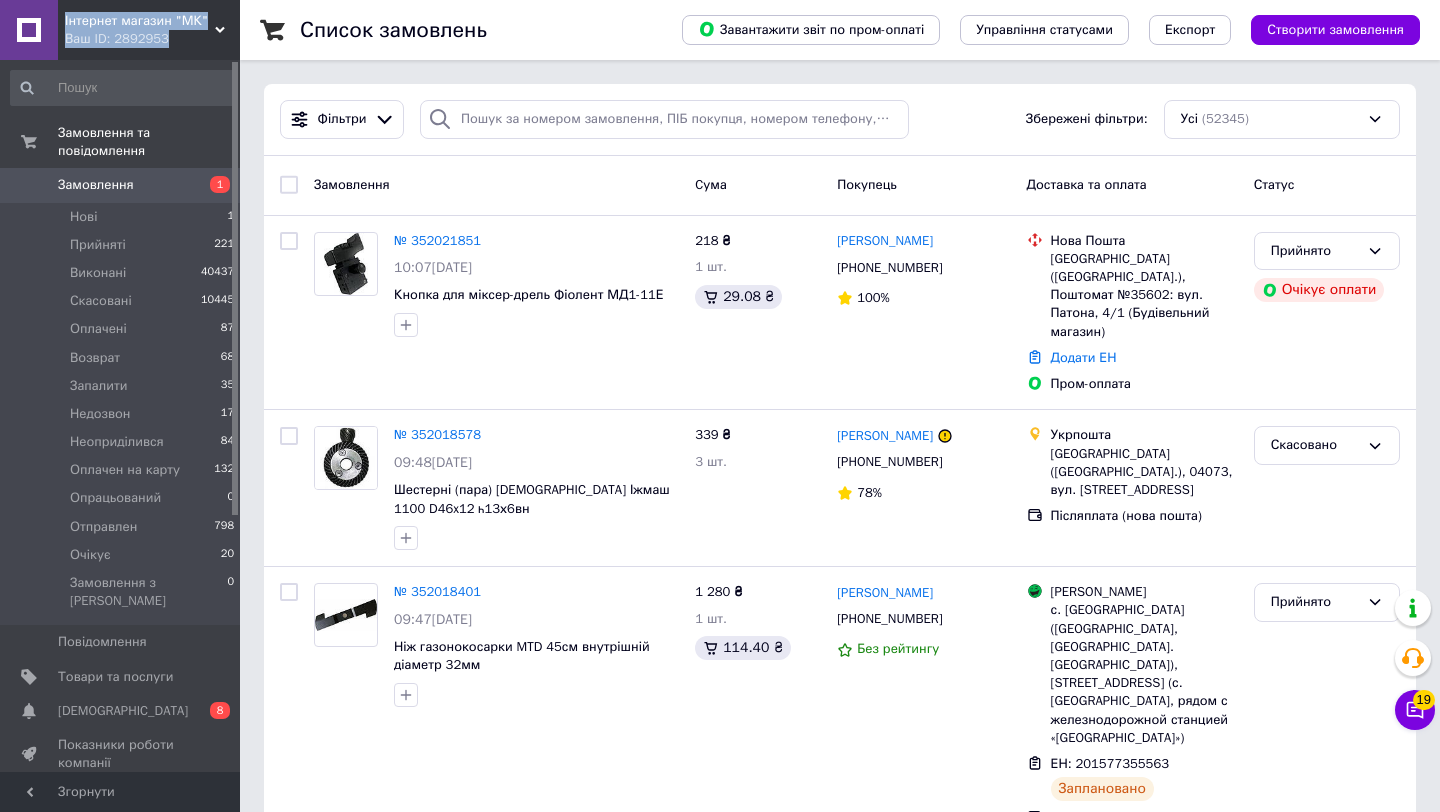 click on "Інтернет магазин "МК" Ваш ID: 2892953" at bounding box center (149, 30) 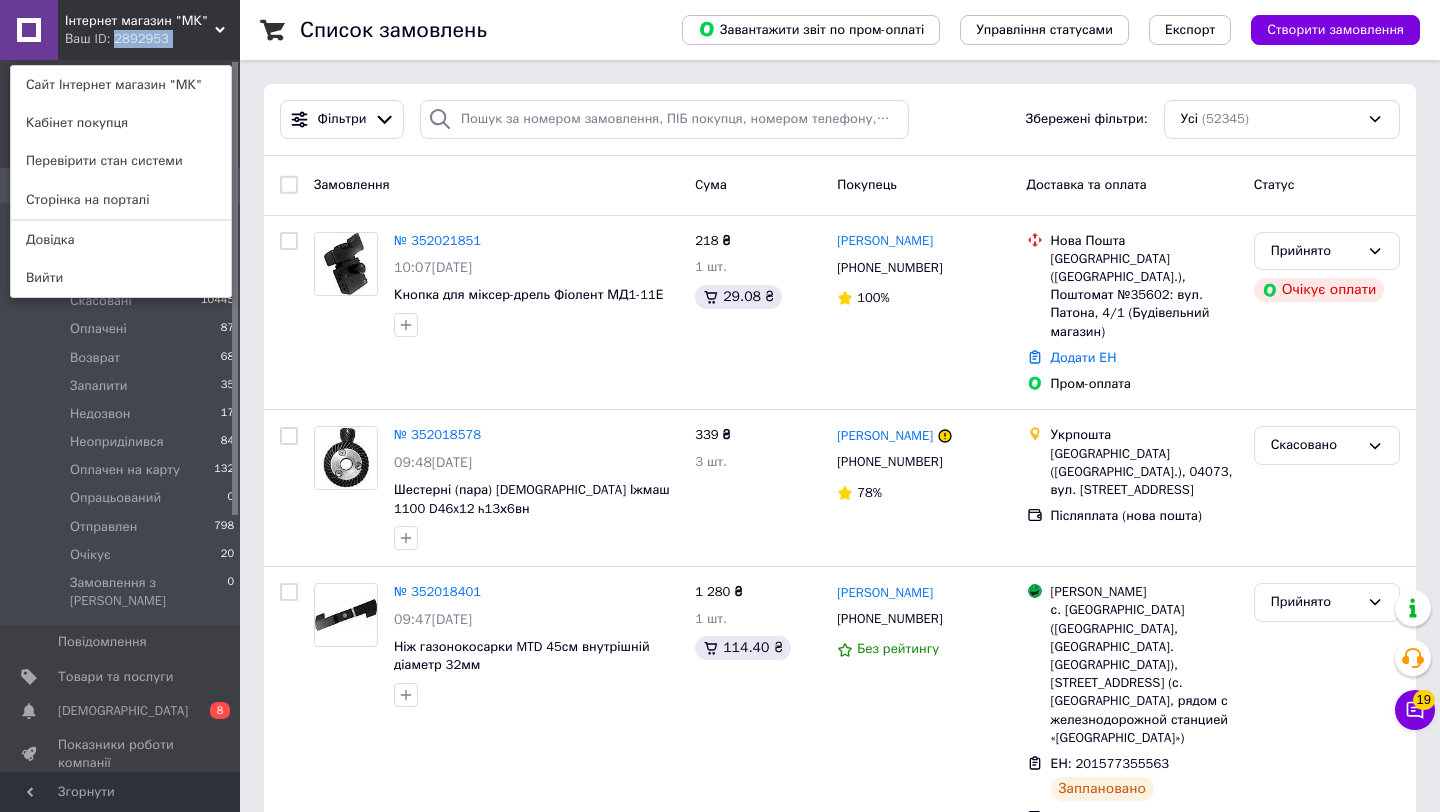 drag, startPoint x: 116, startPoint y: 38, endPoint x: 168, endPoint y: 49, distance: 53.15073 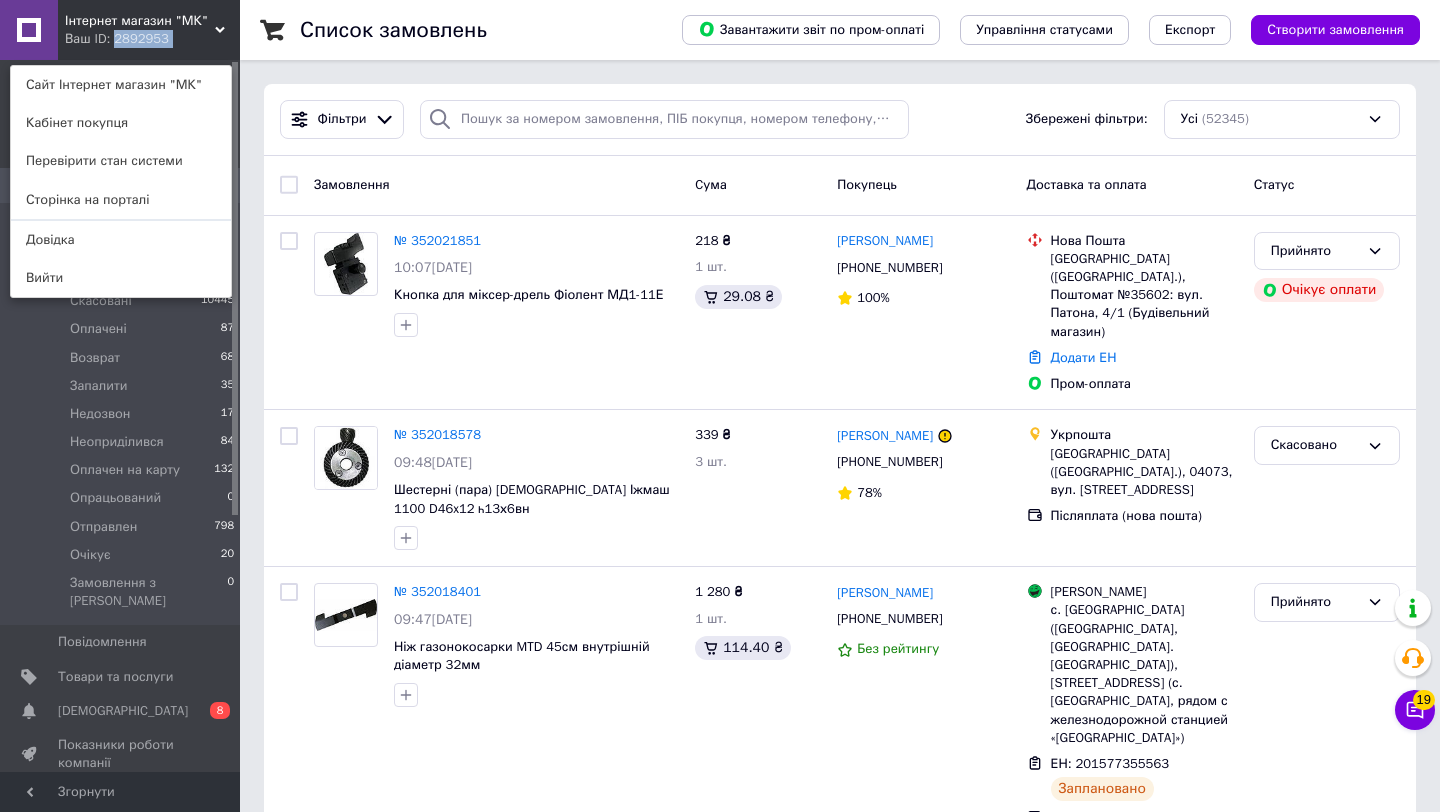 click on "Інтернет магазин "МК" Ваш ID: 2892953 Сайт Інтернет магазин "МК" Кабінет покупця Перевірити стан системи Сторінка на порталі Довідка Вийти" at bounding box center [120, 30] 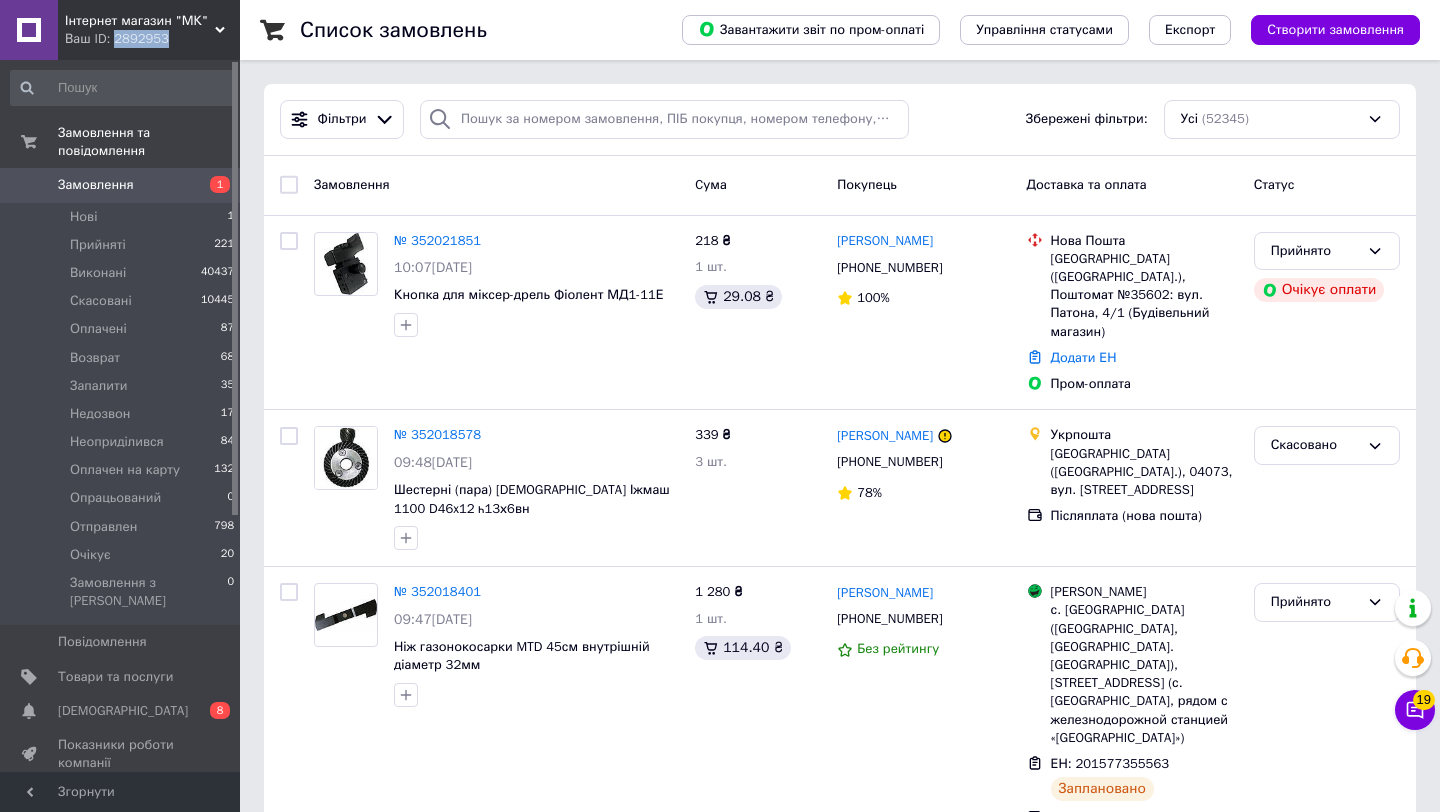 copy on "2892953" 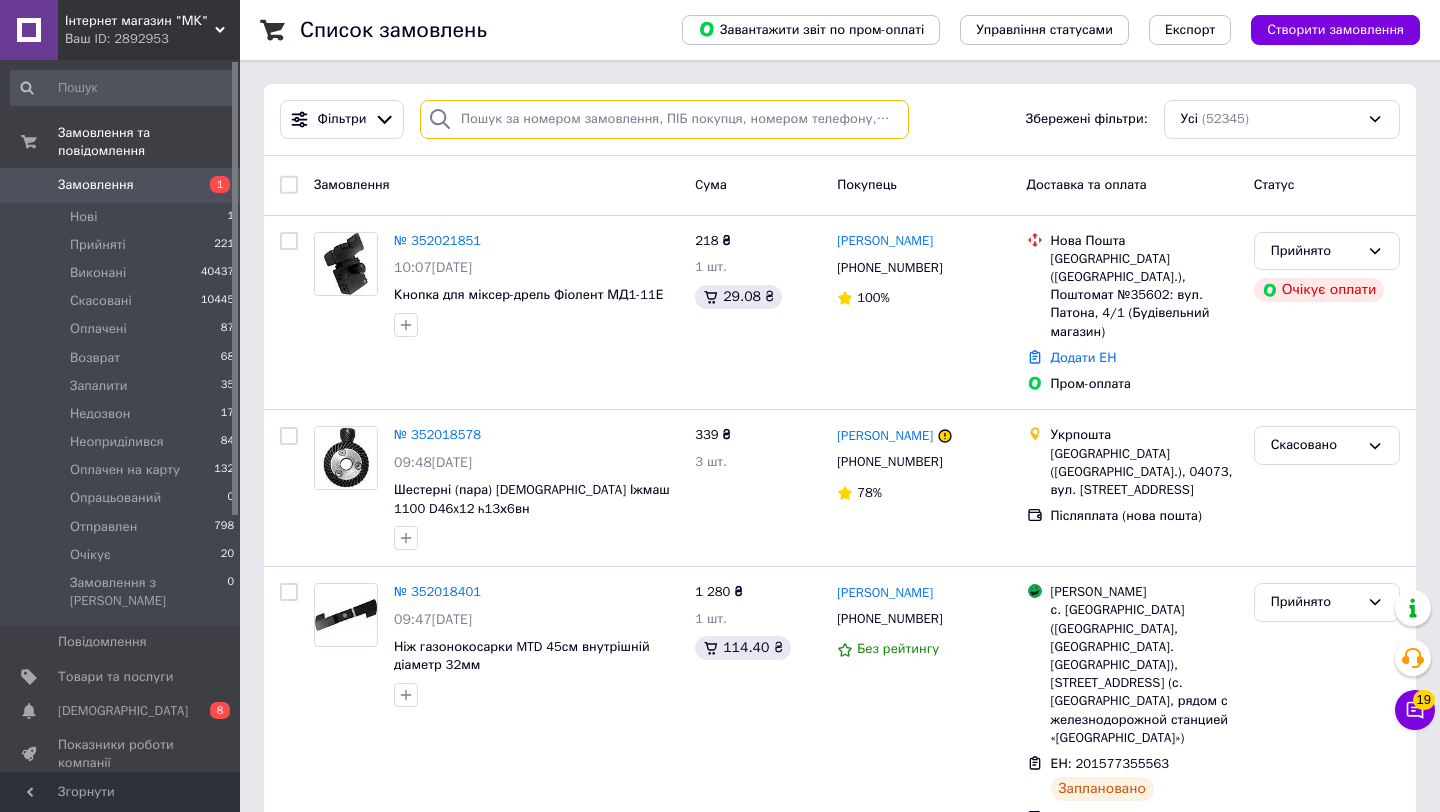 click at bounding box center [664, 119] 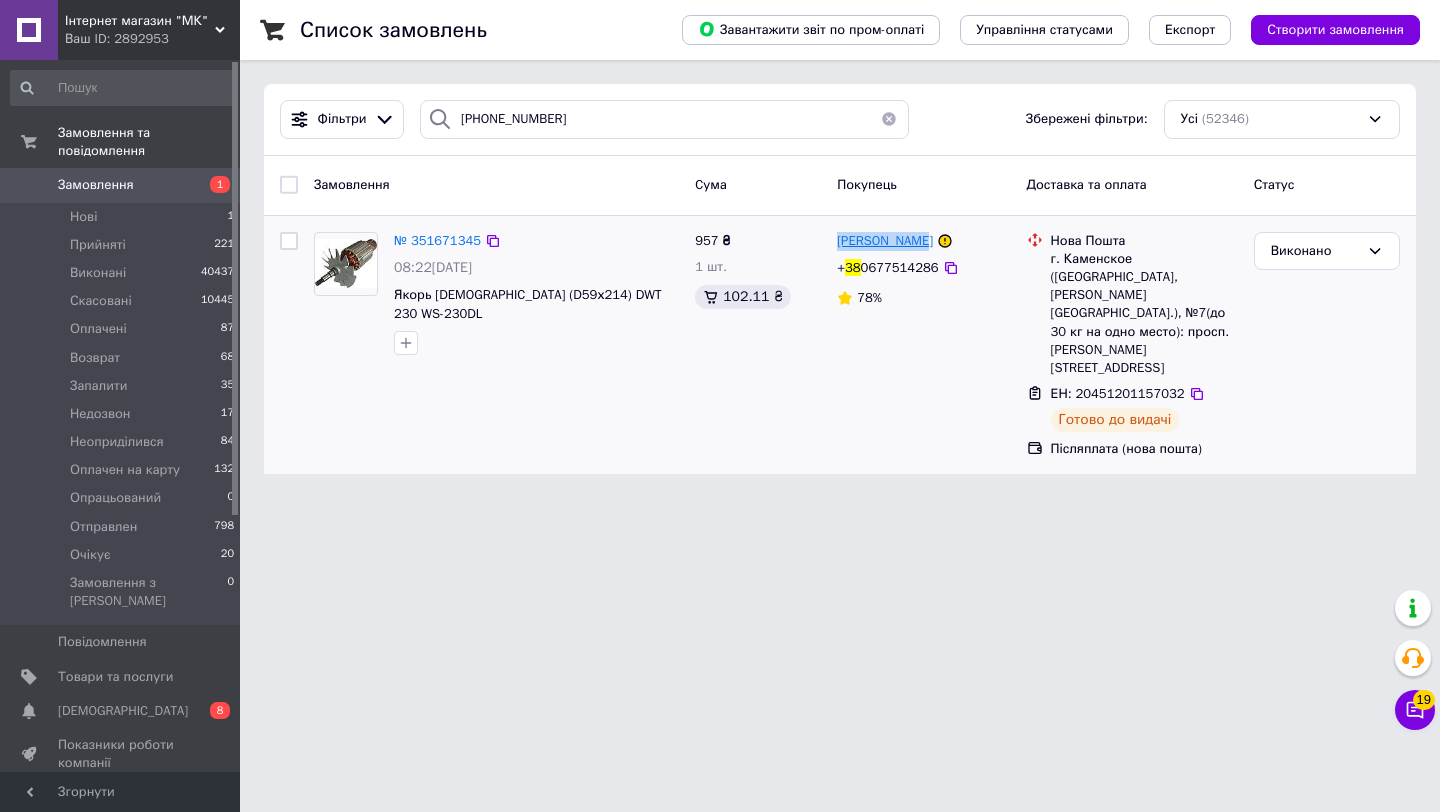 drag, startPoint x: 831, startPoint y: 244, endPoint x: 922, endPoint y: 246, distance: 91.02197 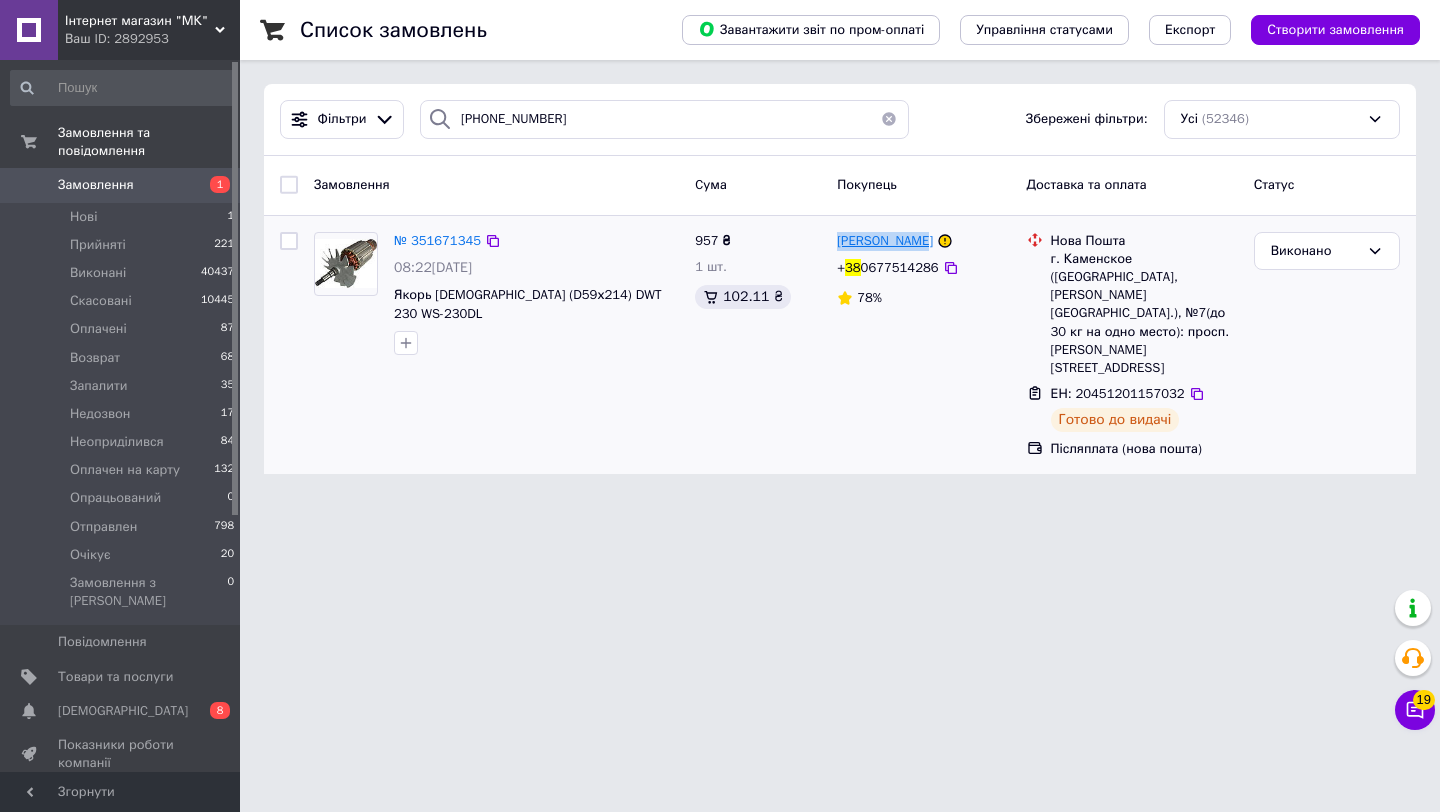 click on "[PERSON_NAME] + 38 0677514286 78%" at bounding box center (923, 345) 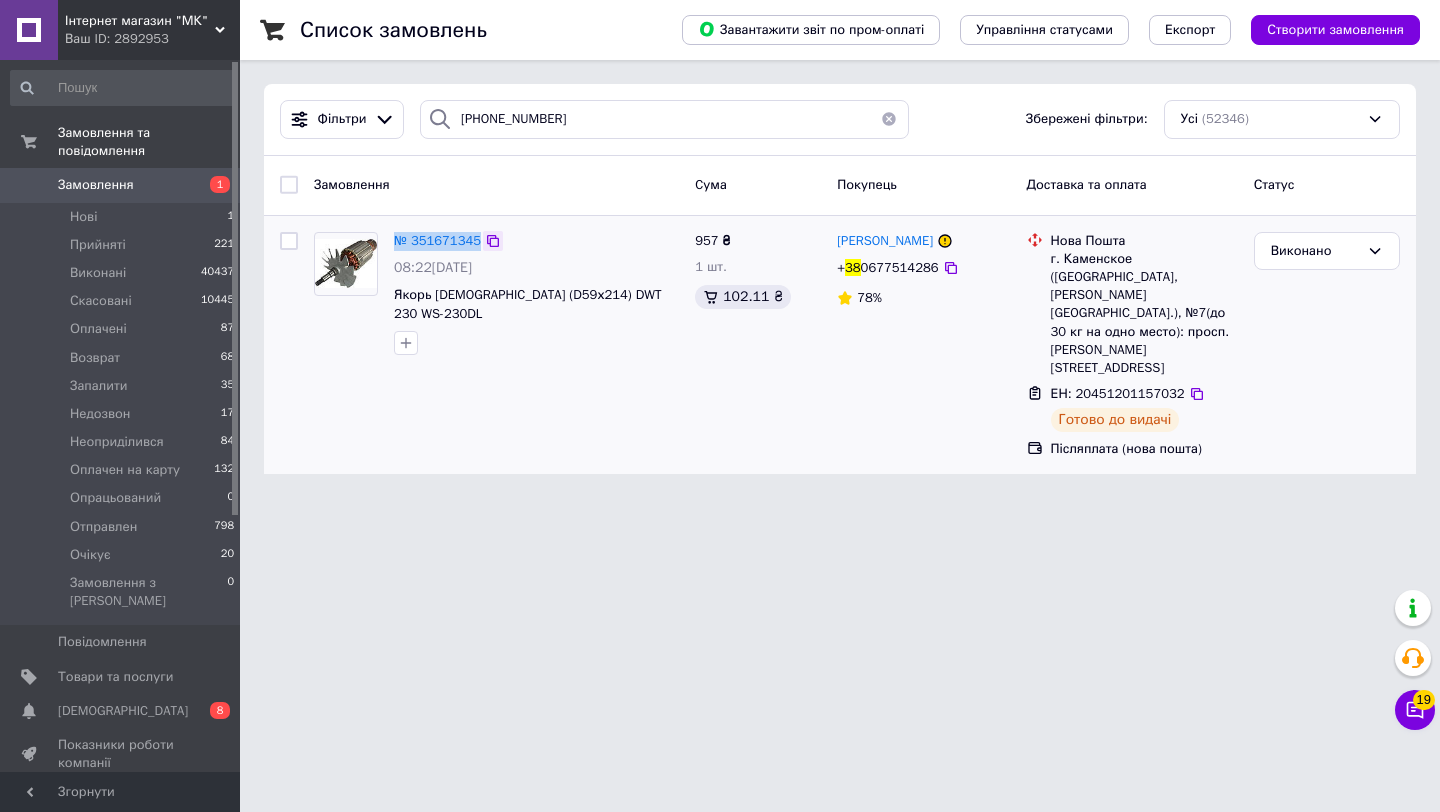 drag, startPoint x: 388, startPoint y: 244, endPoint x: 483, endPoint y: 245, distance: 95.005264 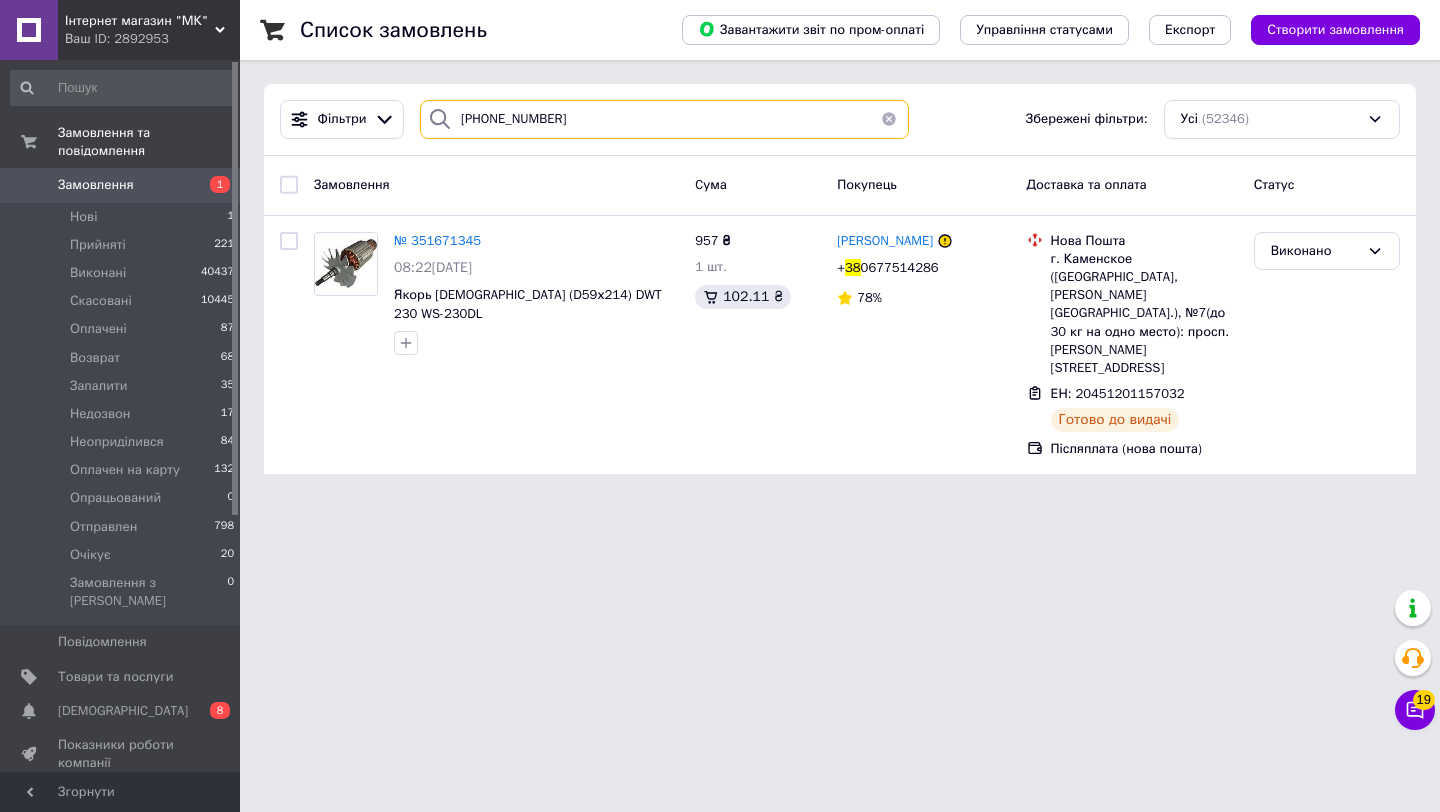 click on "[PHONE_NUMBER]" at bounding box center (664, 119) 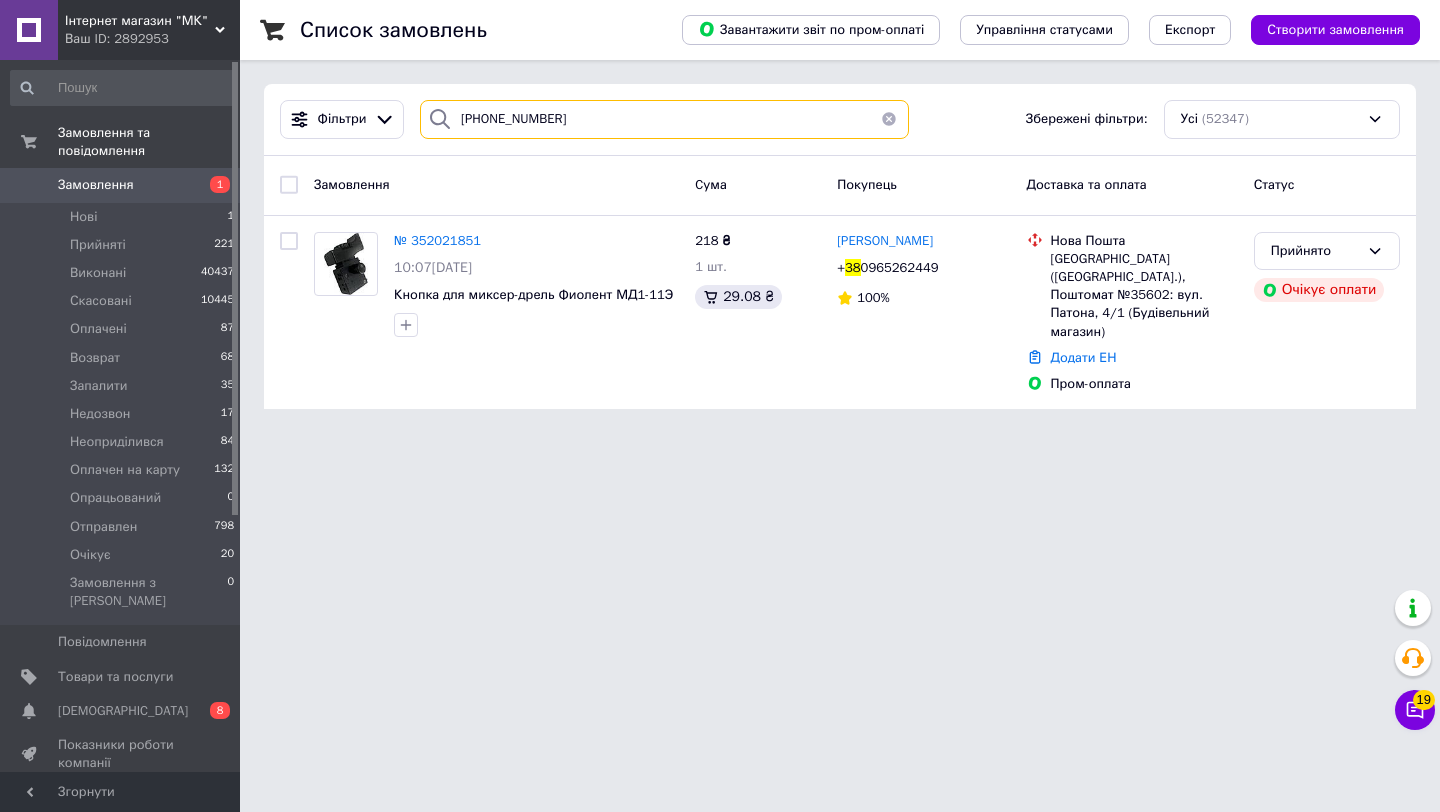 type on "[PHONE_NUMBER]" 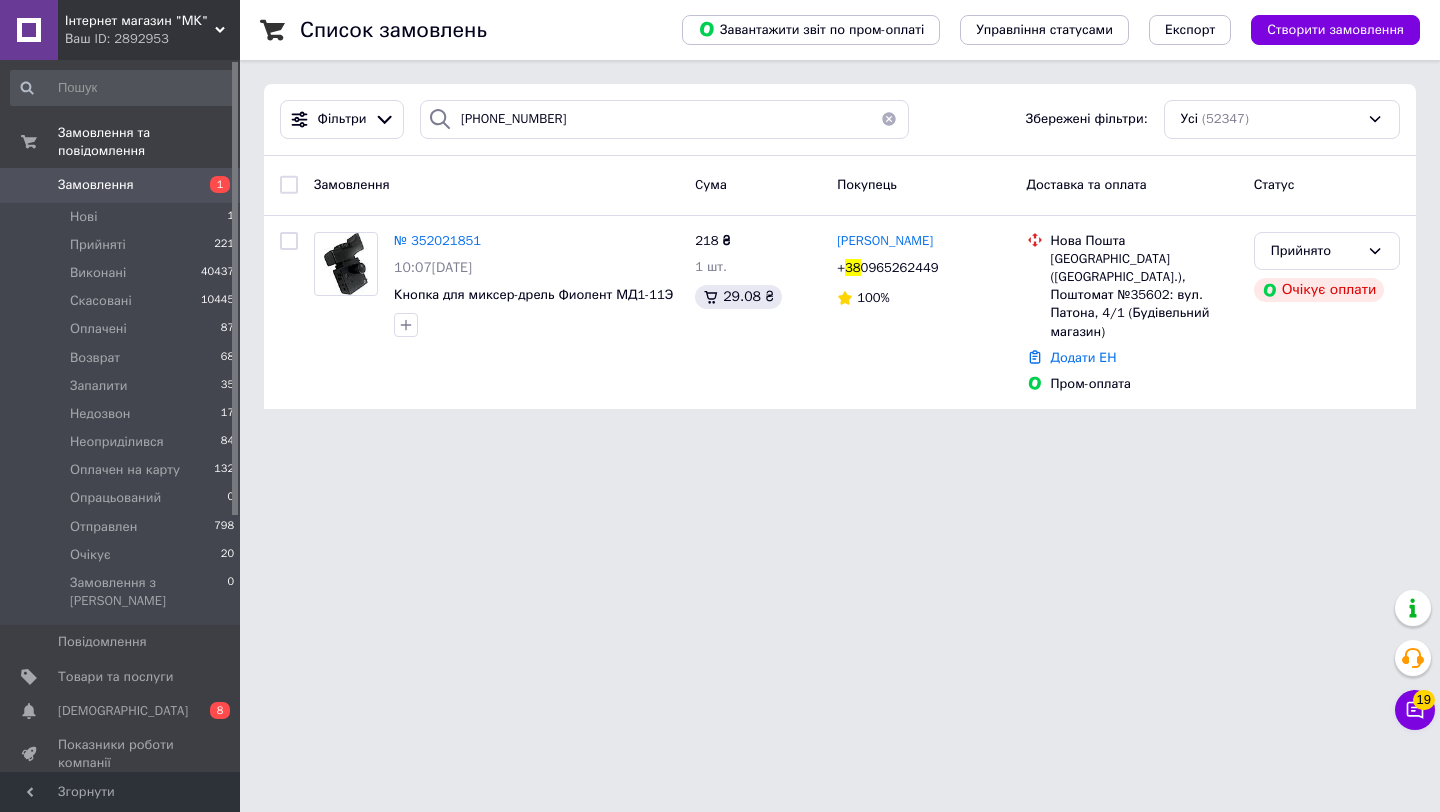 click on "№ 352021851" at bounding box center [437, 240] 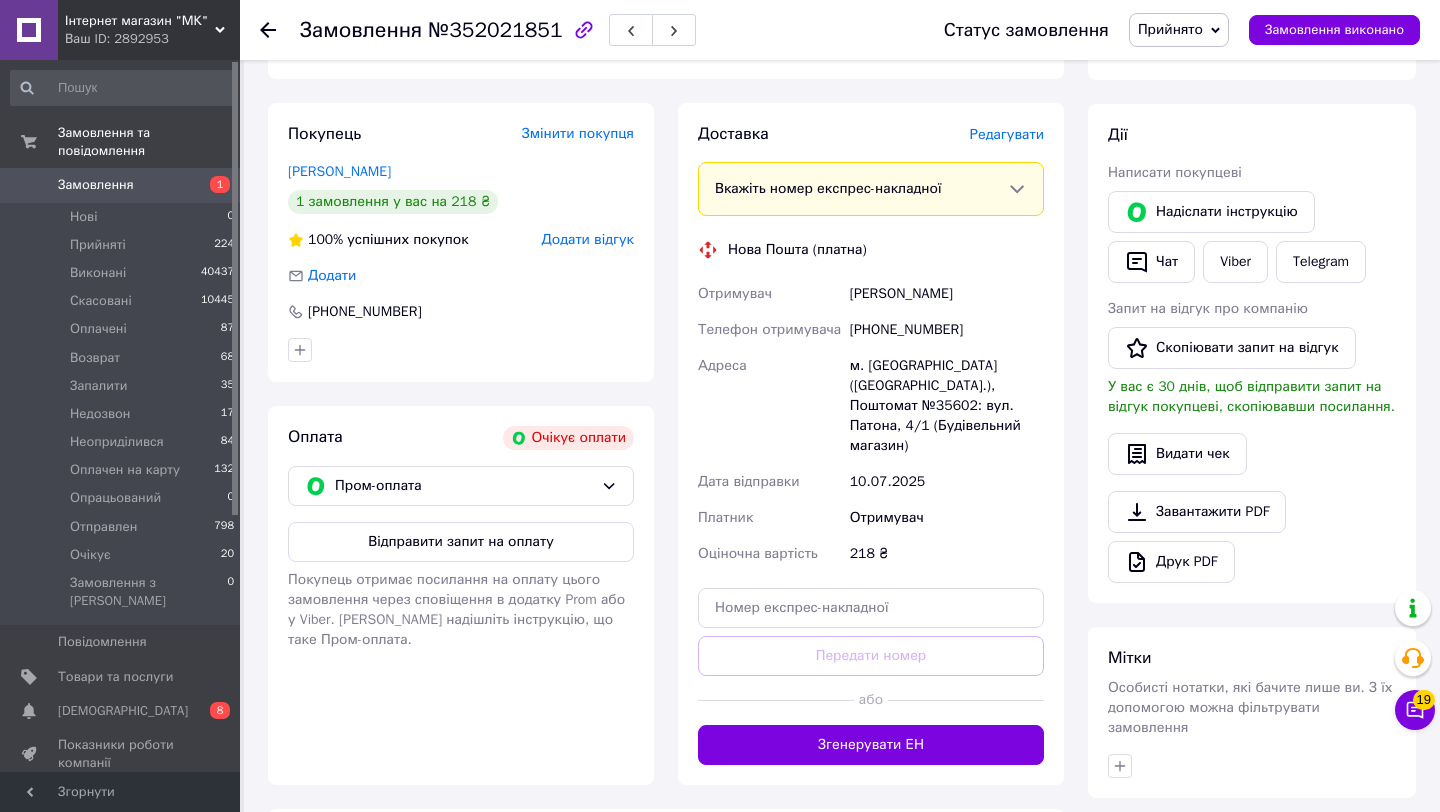scroll, scrollTop: 350, scrollLeft: 0, axis: vertical 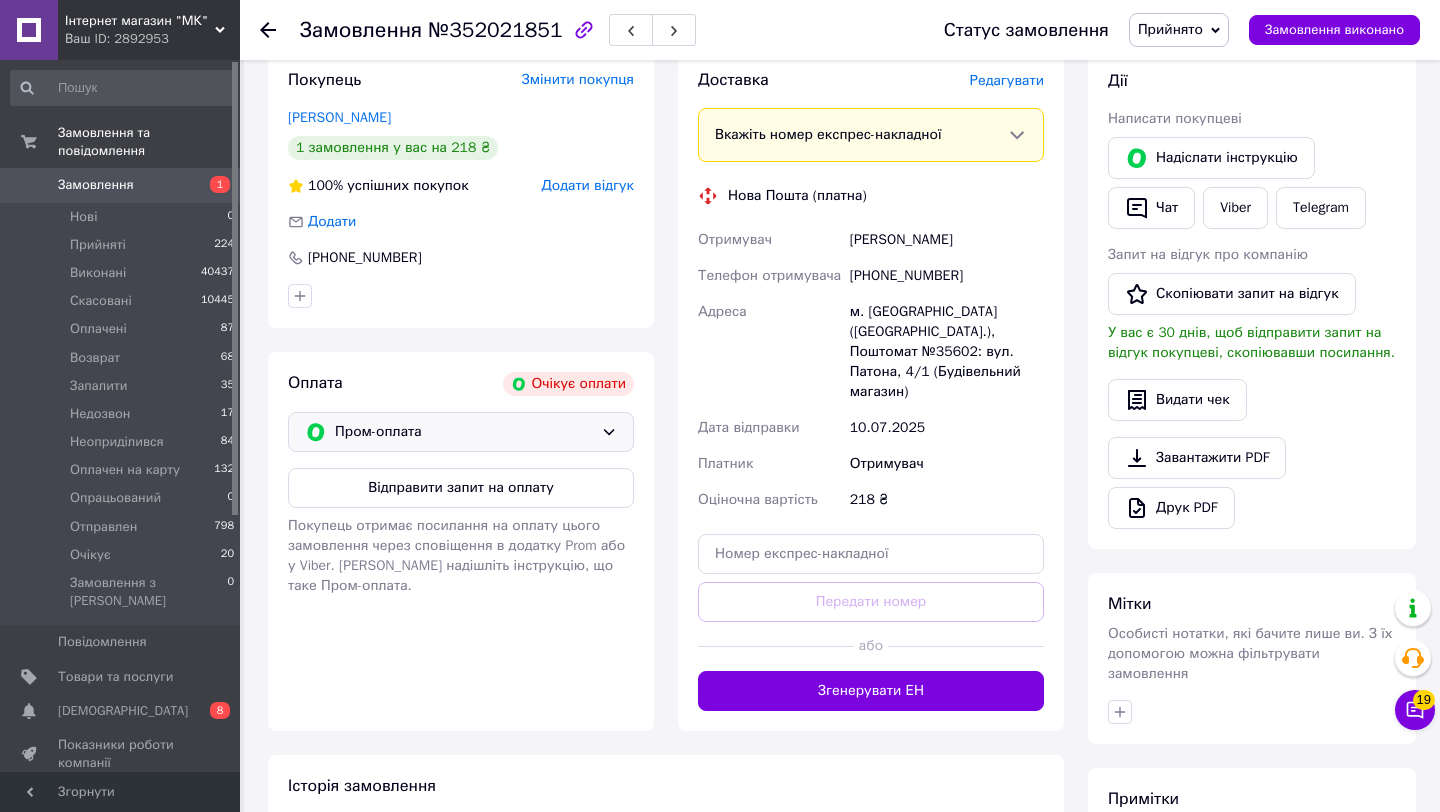 click on "Пром-оплата" at bounding box center [464, 432] 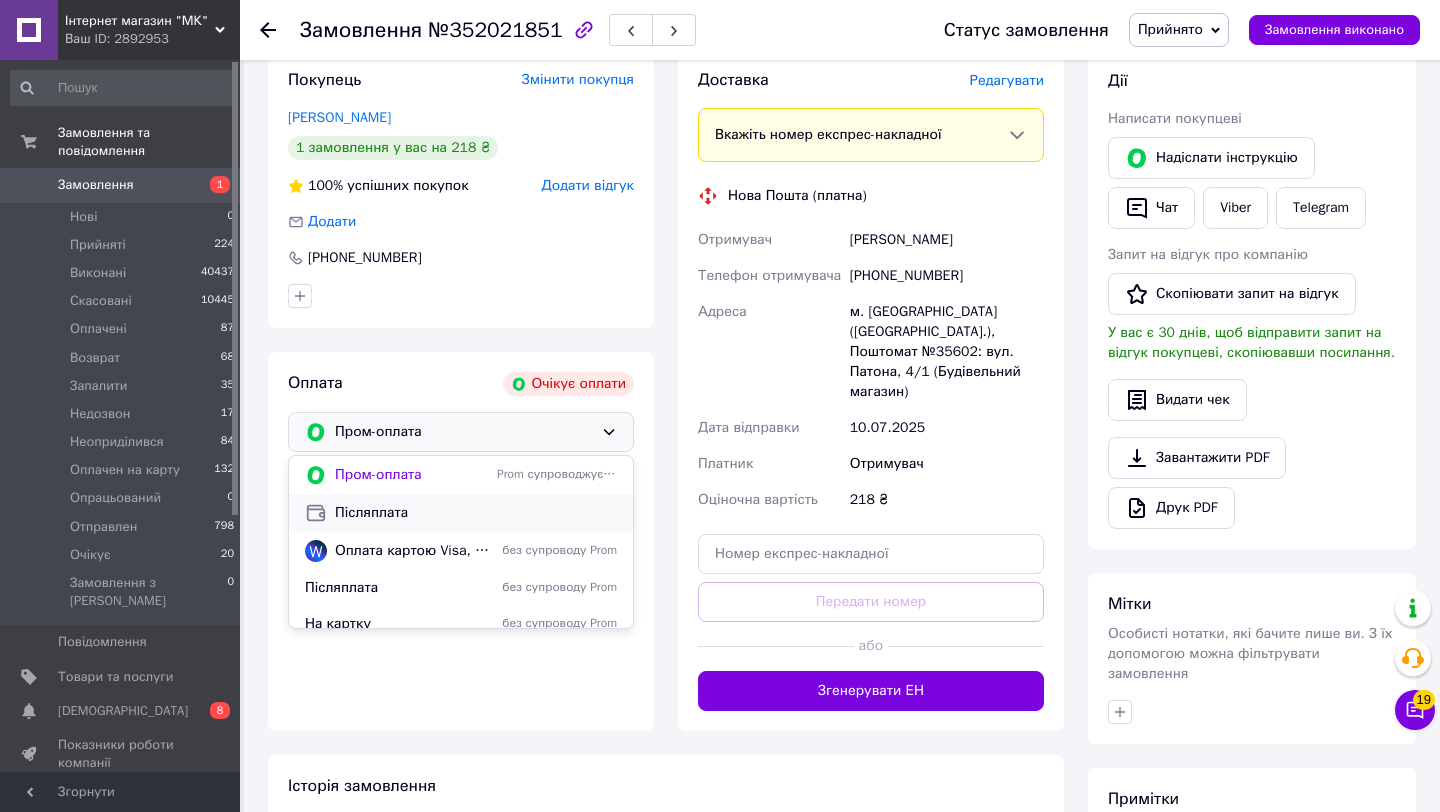 scroll, scrollTop: 50, scrollLeft: 0, axis: vertical 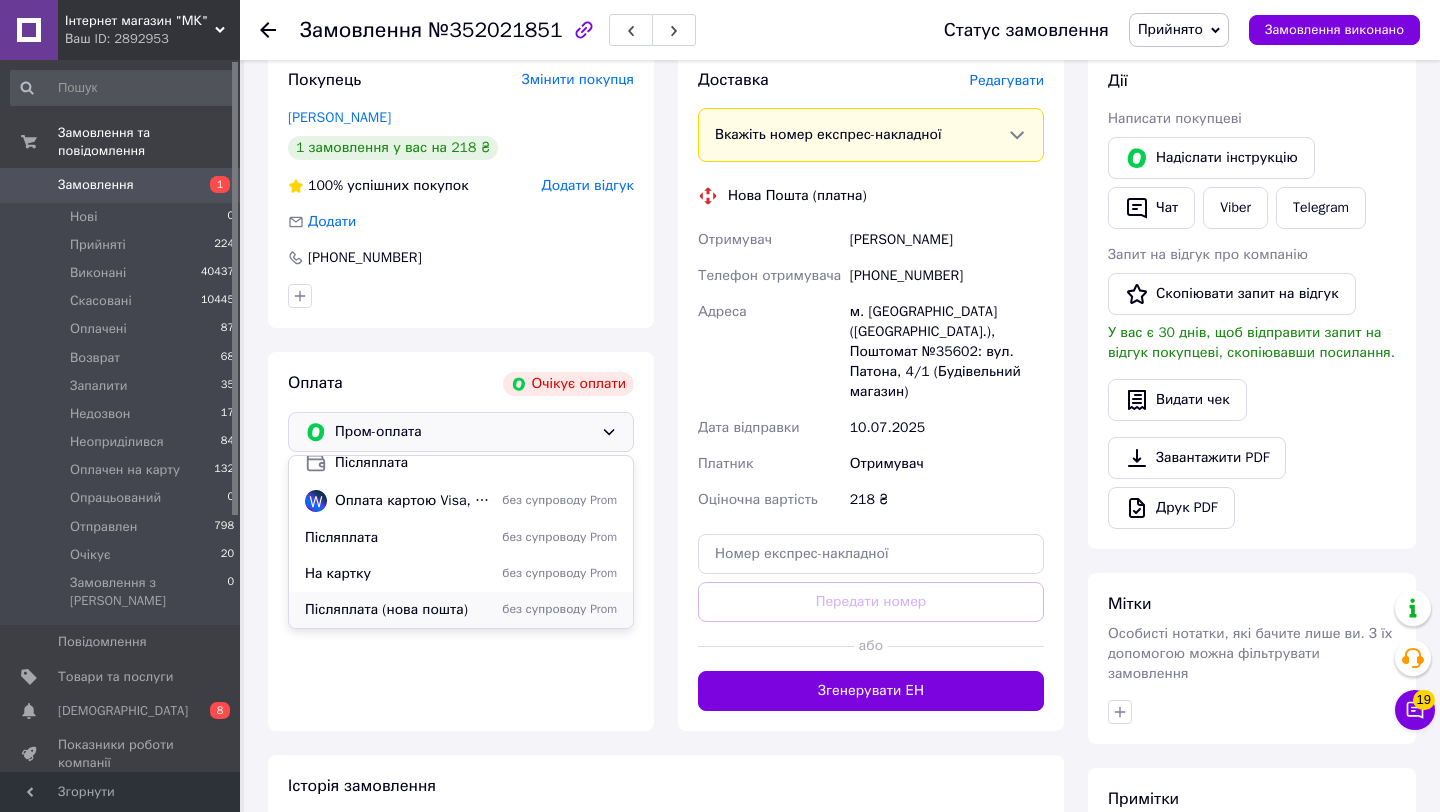 click on "Післяплата (нова пошта)" at bounding box center (397, 610) 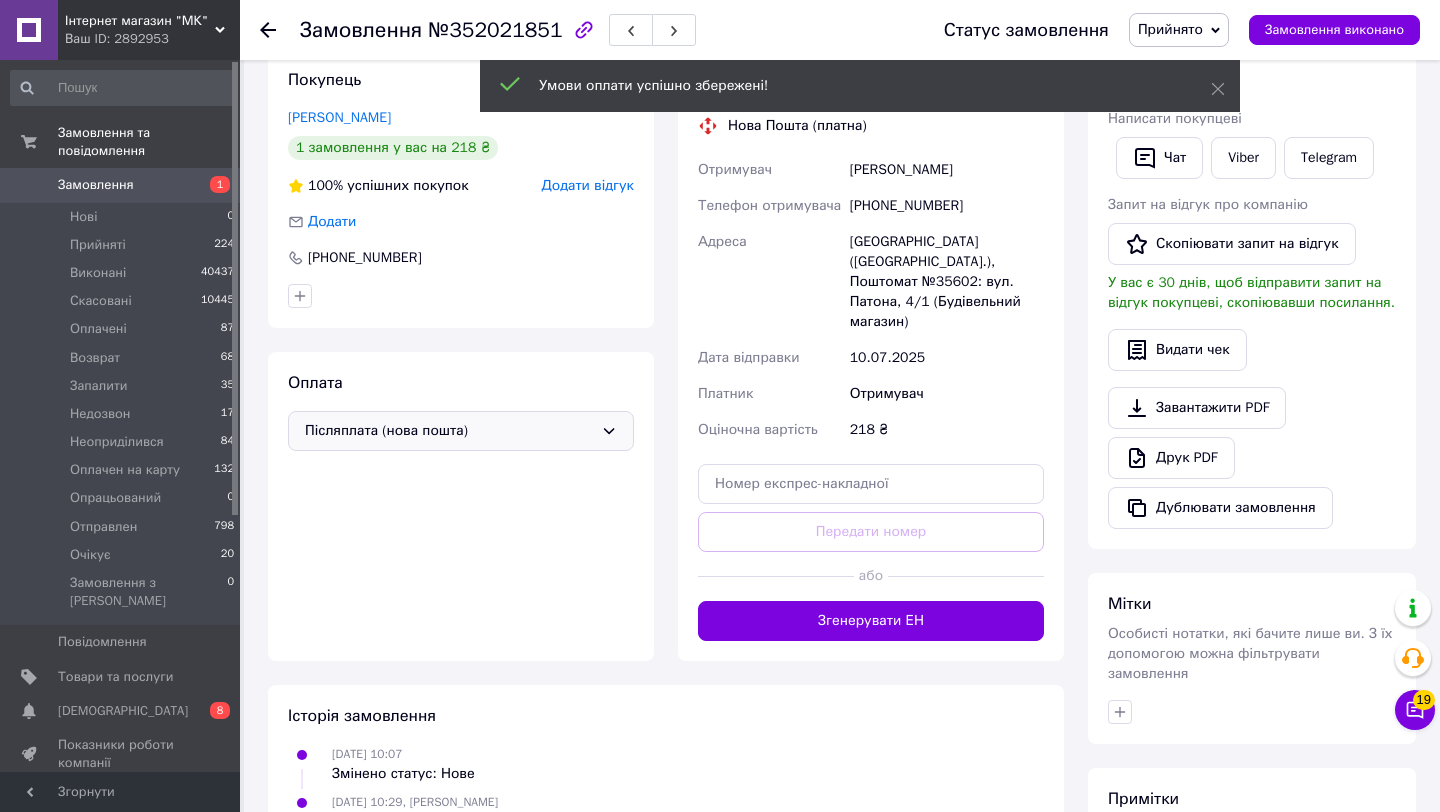 click 